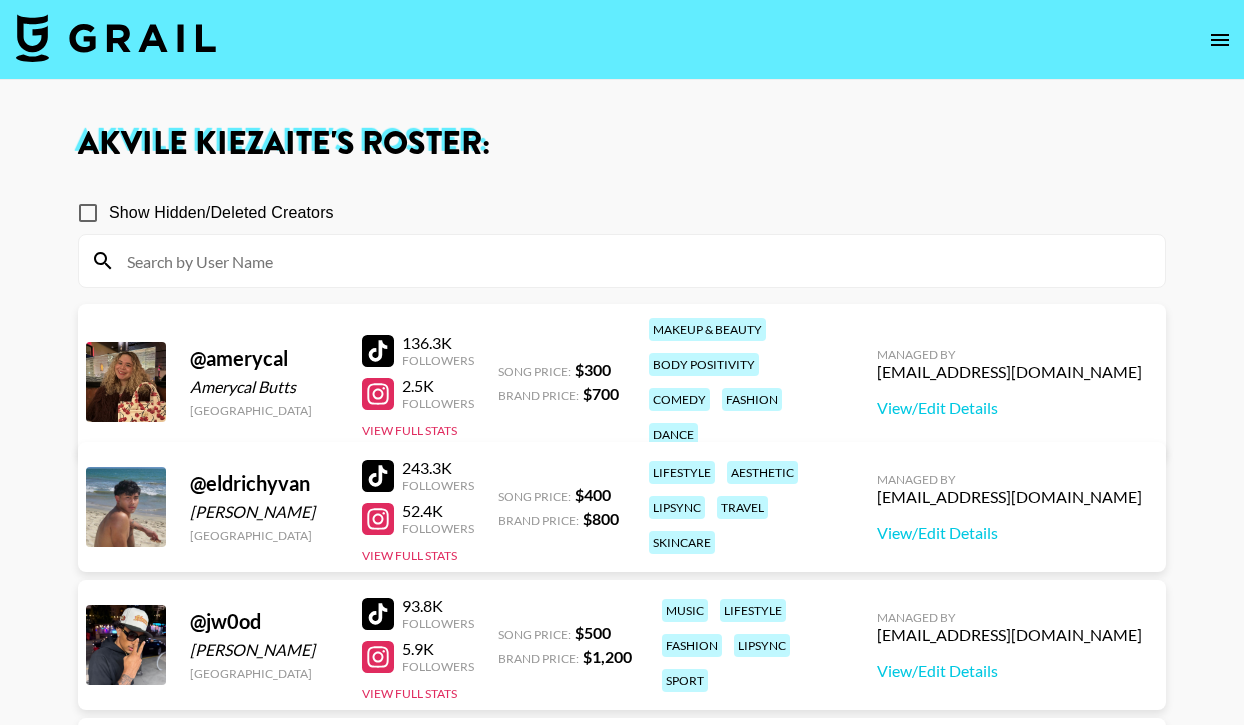 scroll, scrollTop: 756, scrollLeft: 0, axis: vertical 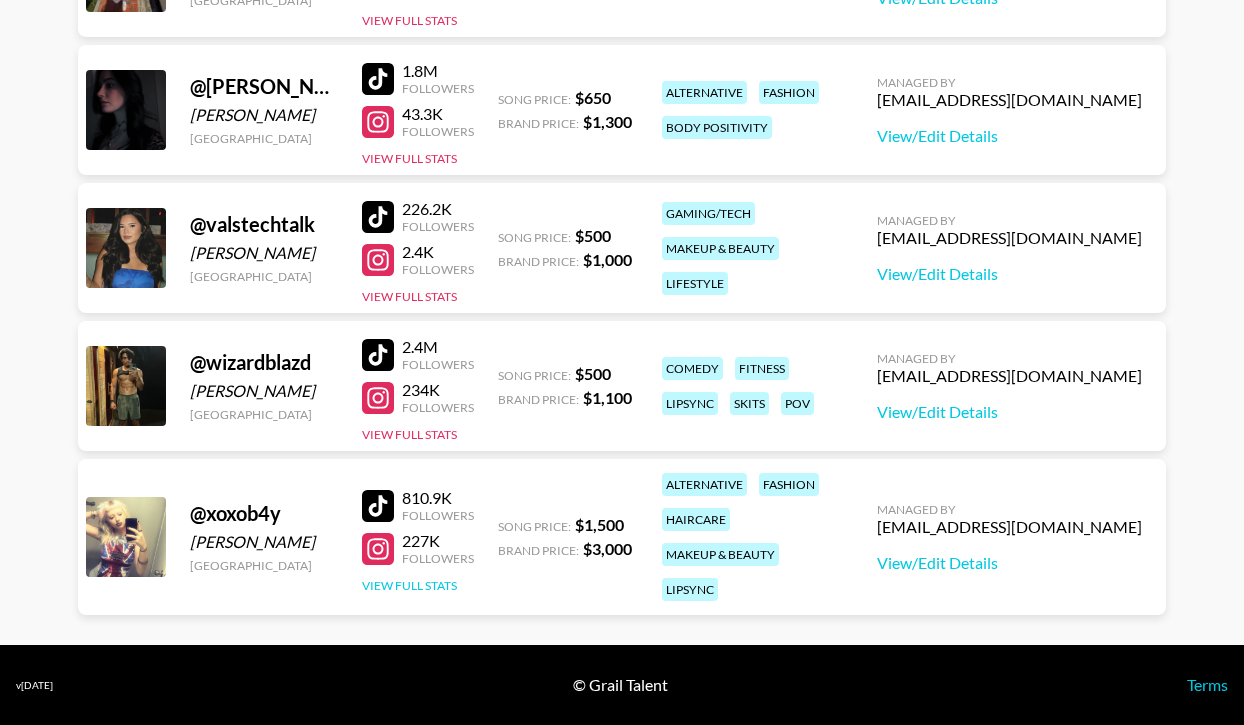 click on "View Full Stats" at bounding box center (409, 585) 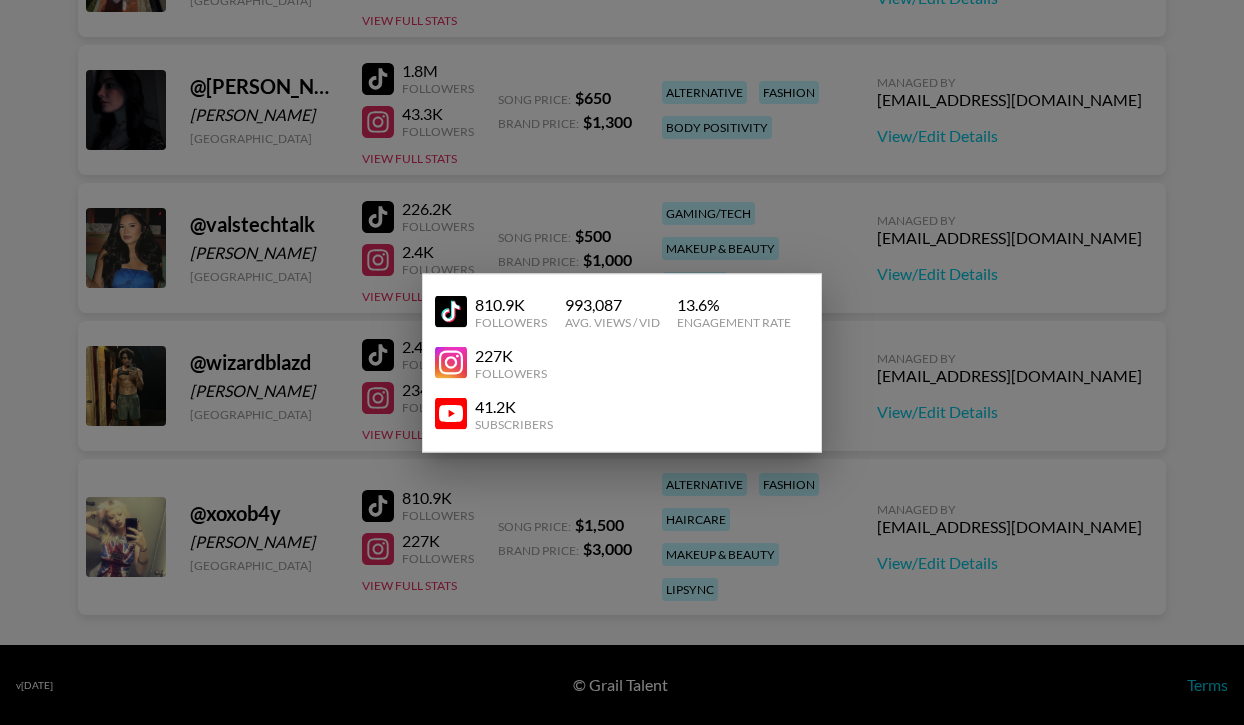click at bounding box center (622, 362) 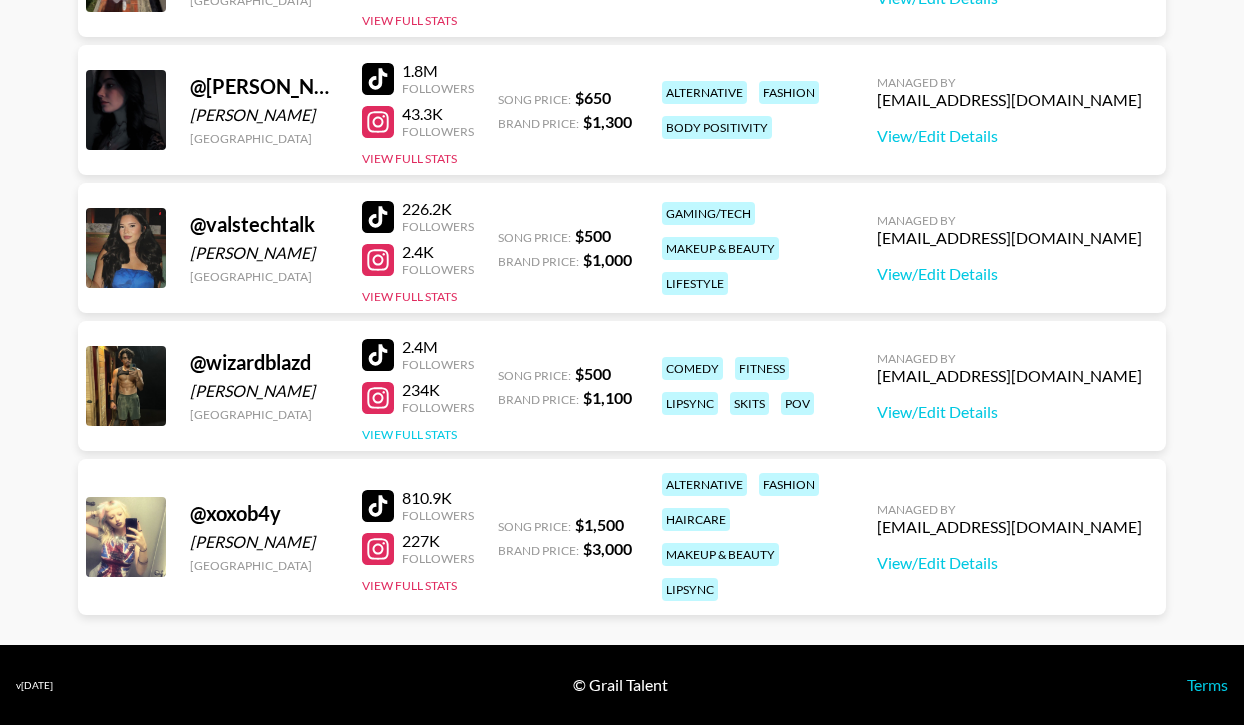 click on "View Full Stats" at bounding box center [409, 434] 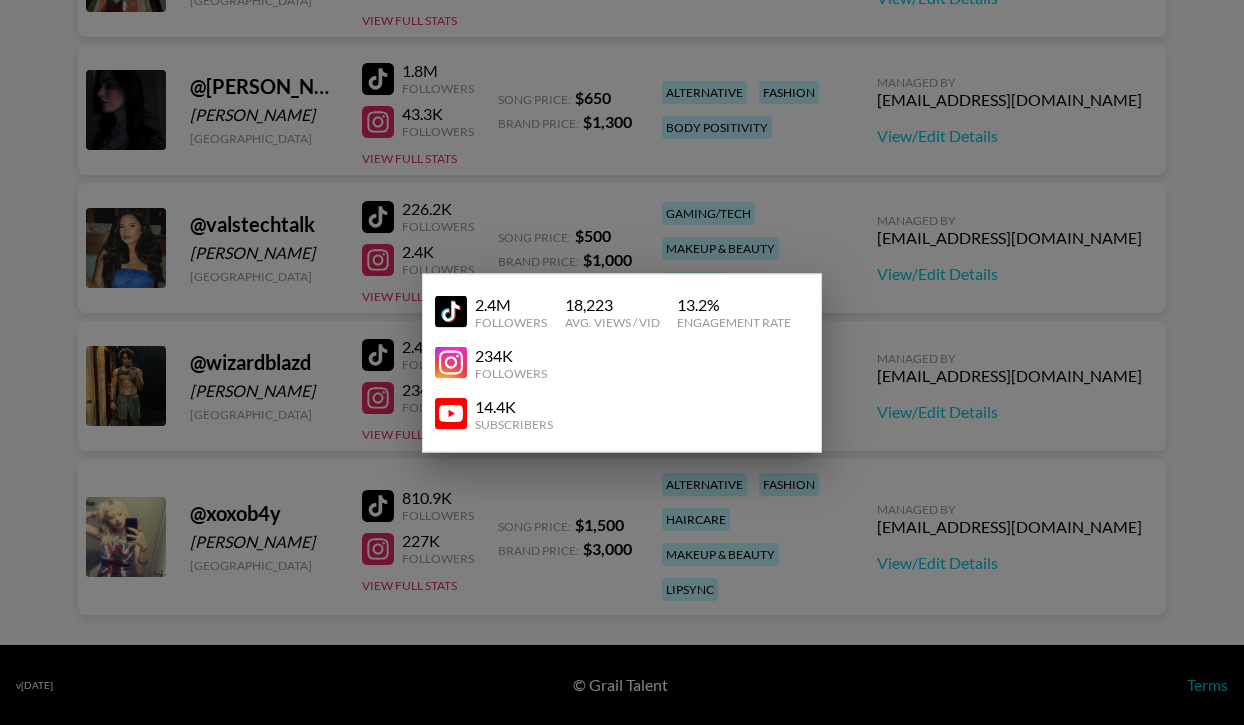 click at bounding box center (622, 362) 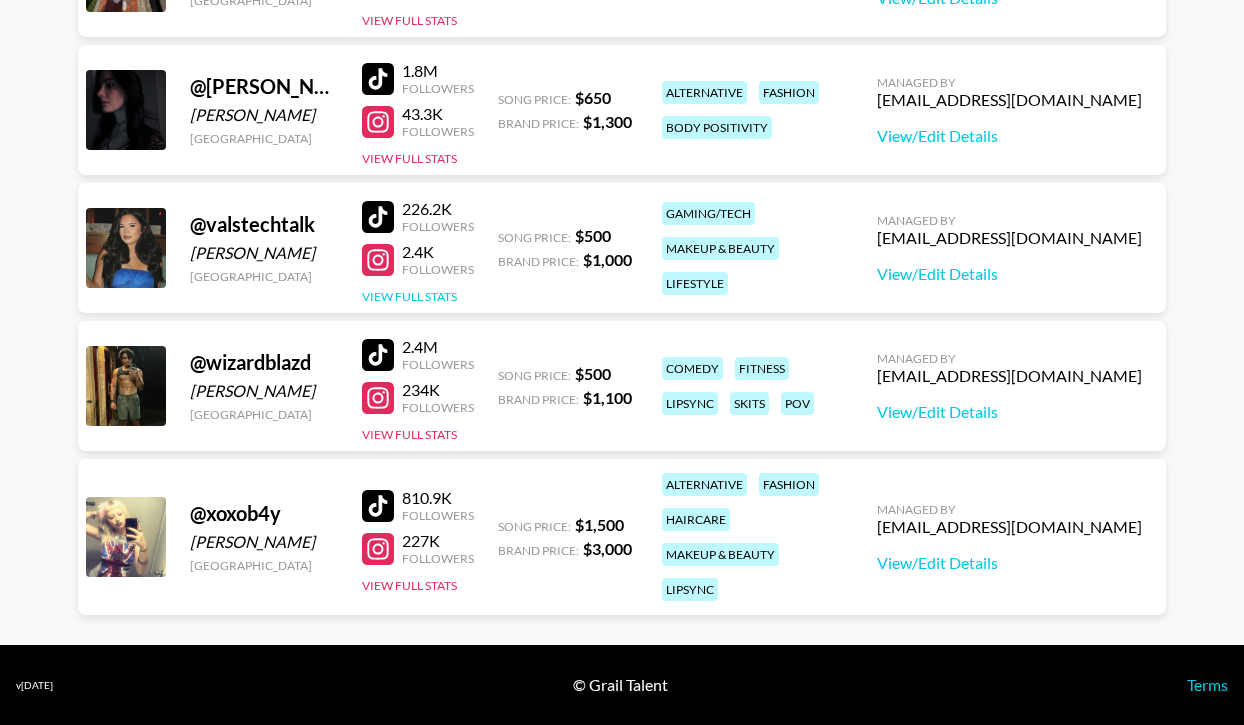 click on "View Full Stats" at bounding box center [409, 296] 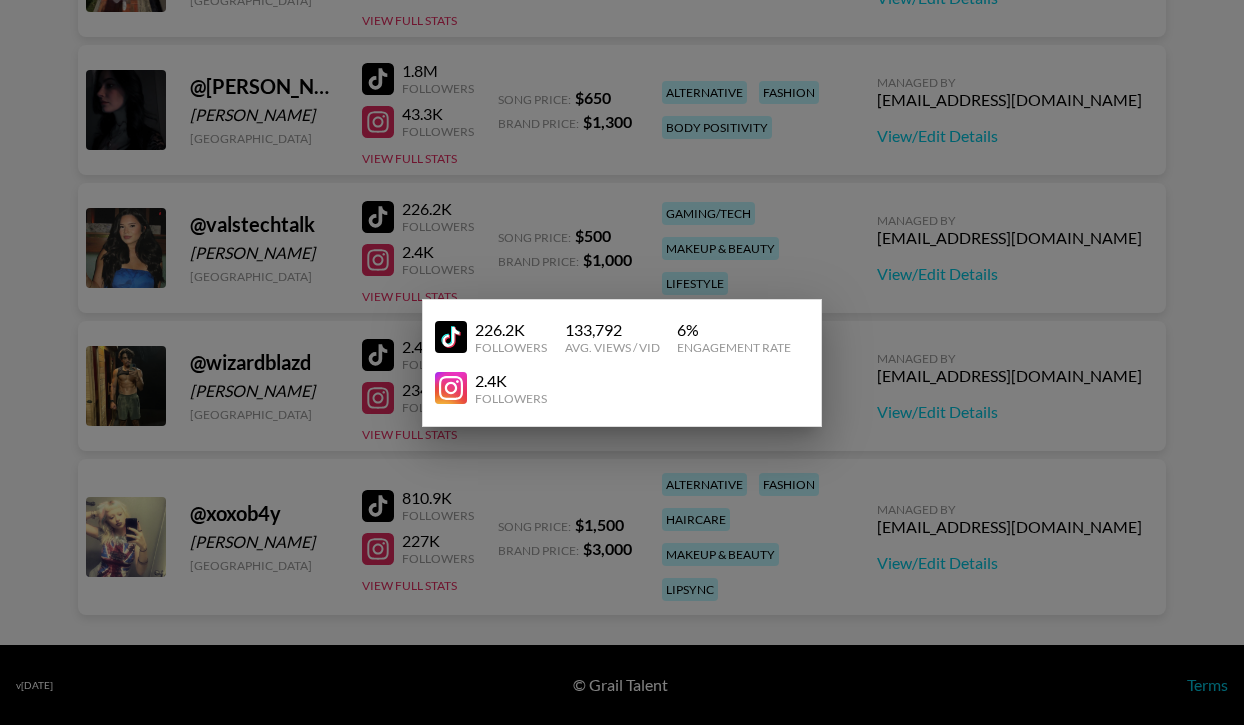 click at bounding box center [622, 362] 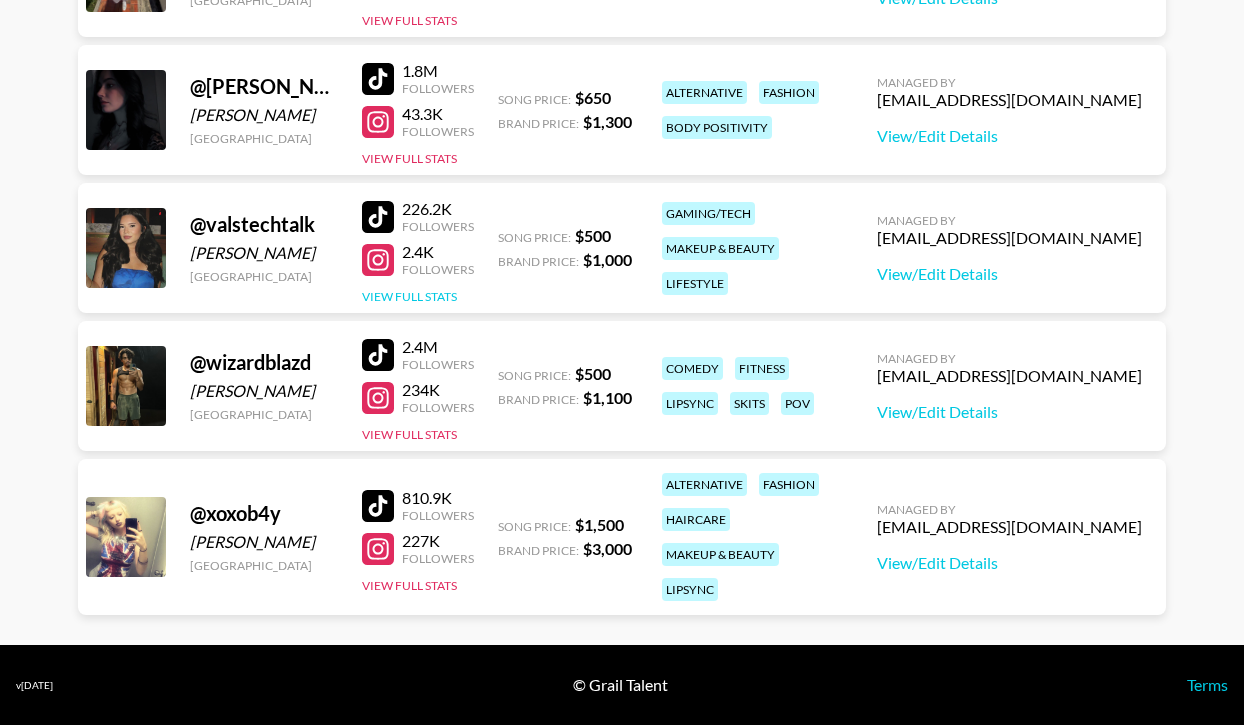 scroll, scrollTop: 749, scrollLeft: 0, axis: vertical 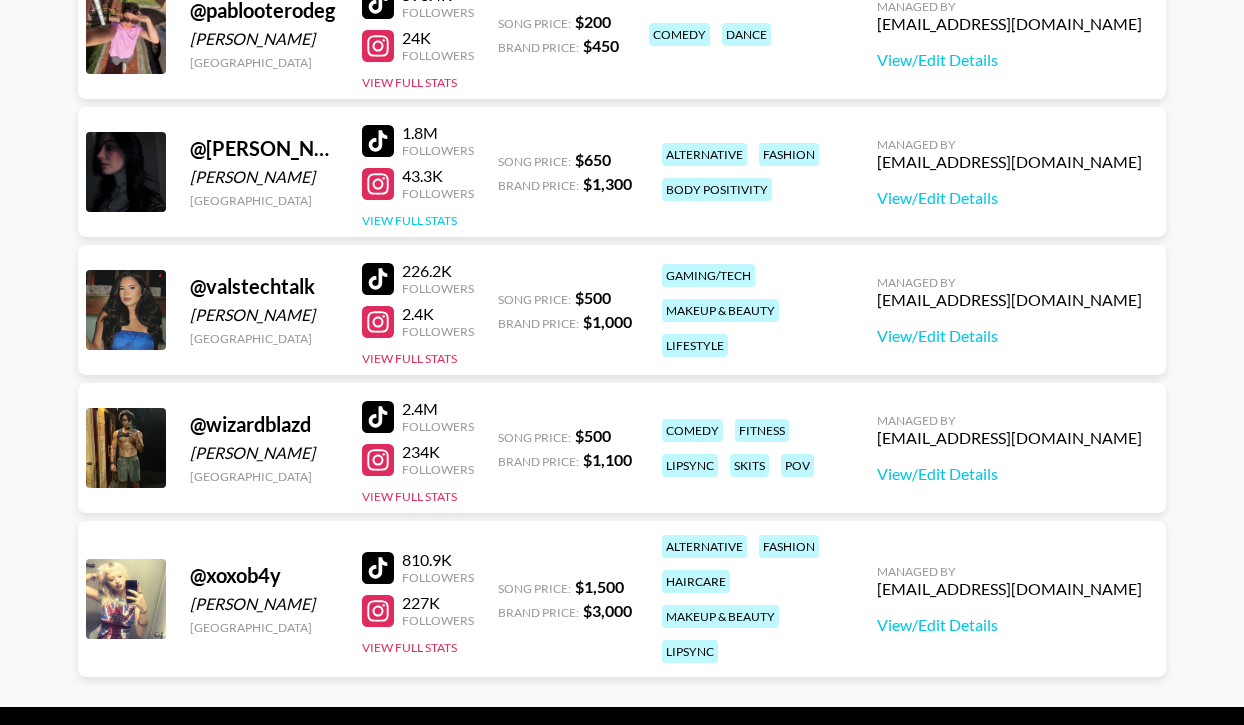 click on "View Full Stats" at bounding box center (409, 220) 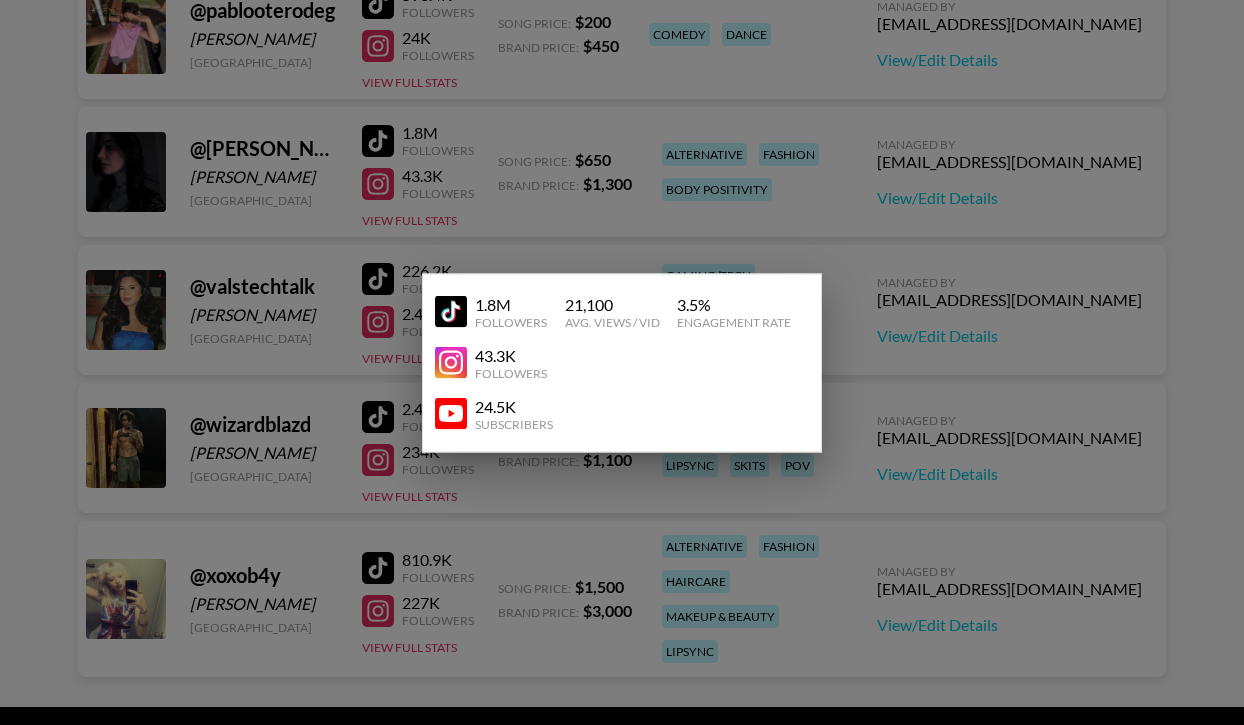 click at bounding box center (622, 362) 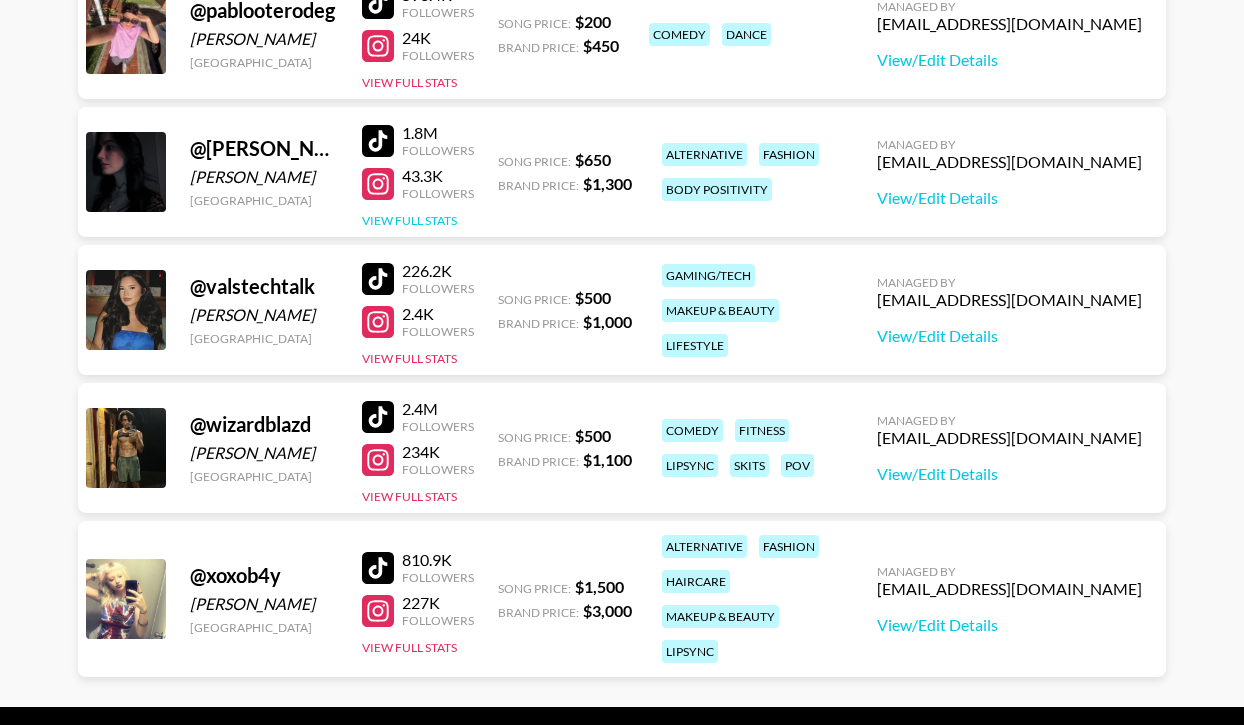 click on "View Full Stats" at bounding box center [409, 220] 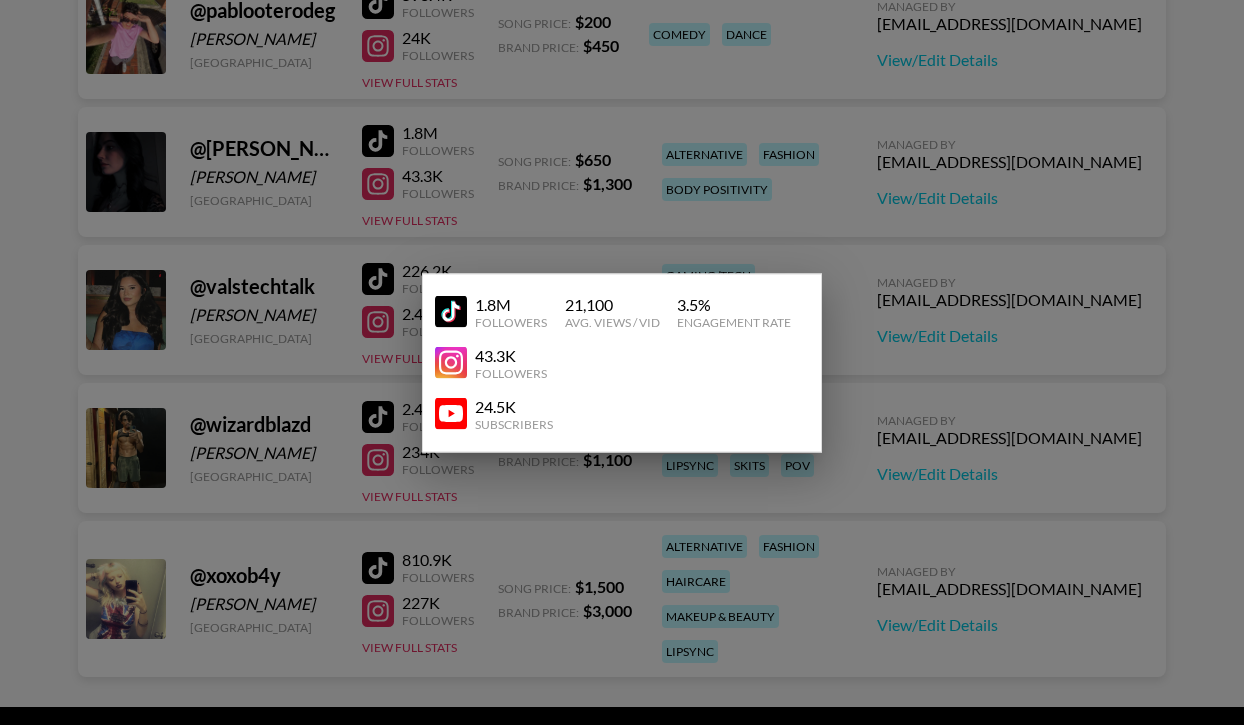 click at bounding box center (622, 362) 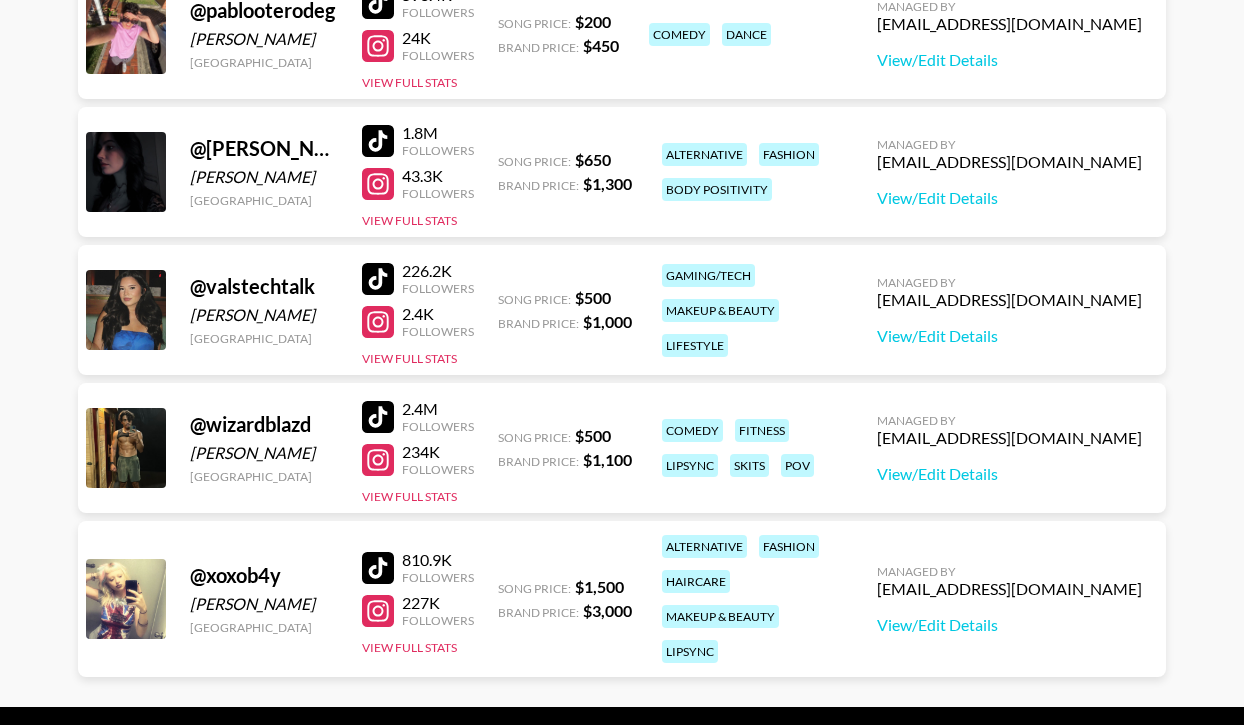 click at bounding box center [378, 141] 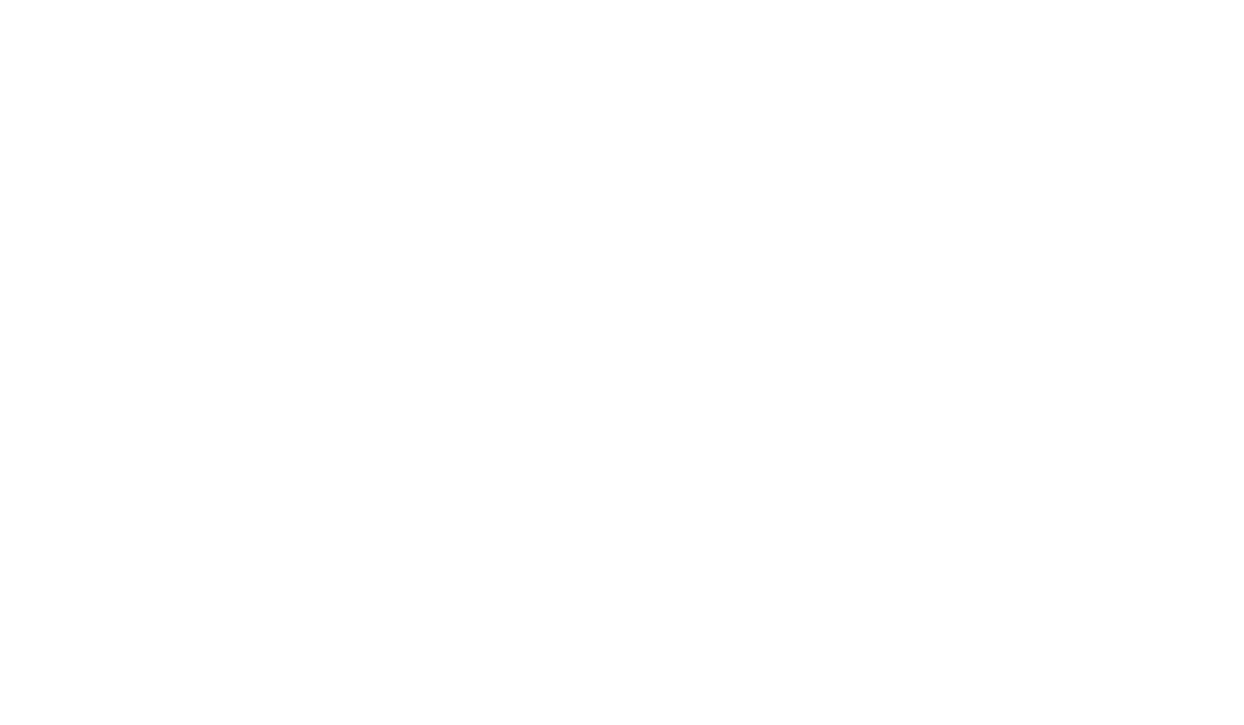 scroll, scrollTop: 0, scrollLeft: 0, axis: both 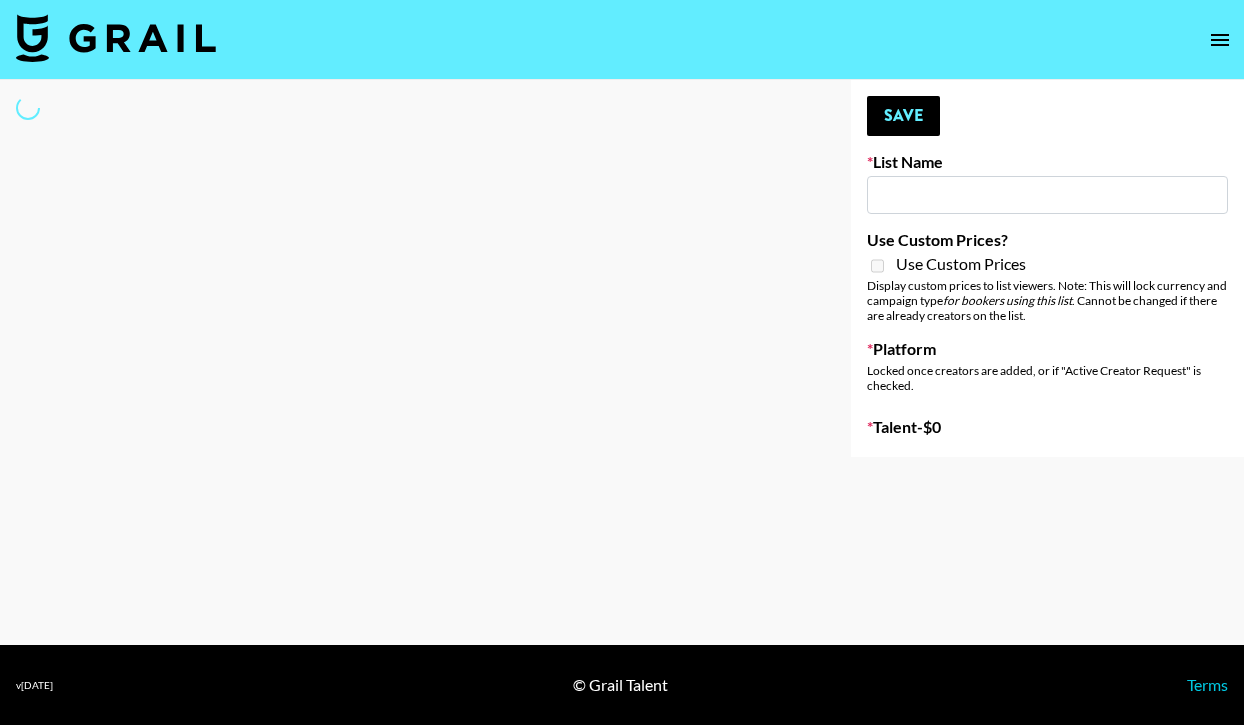 type on "DaBaby's US Tour" 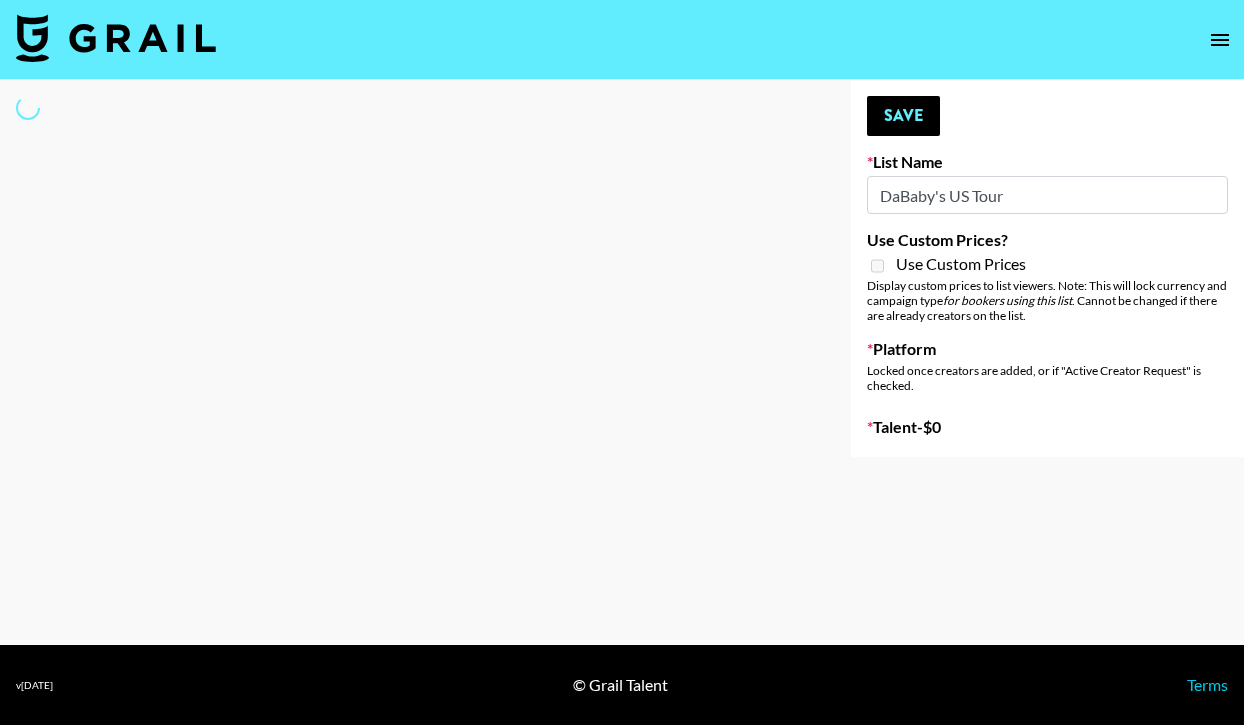 select on "Song" 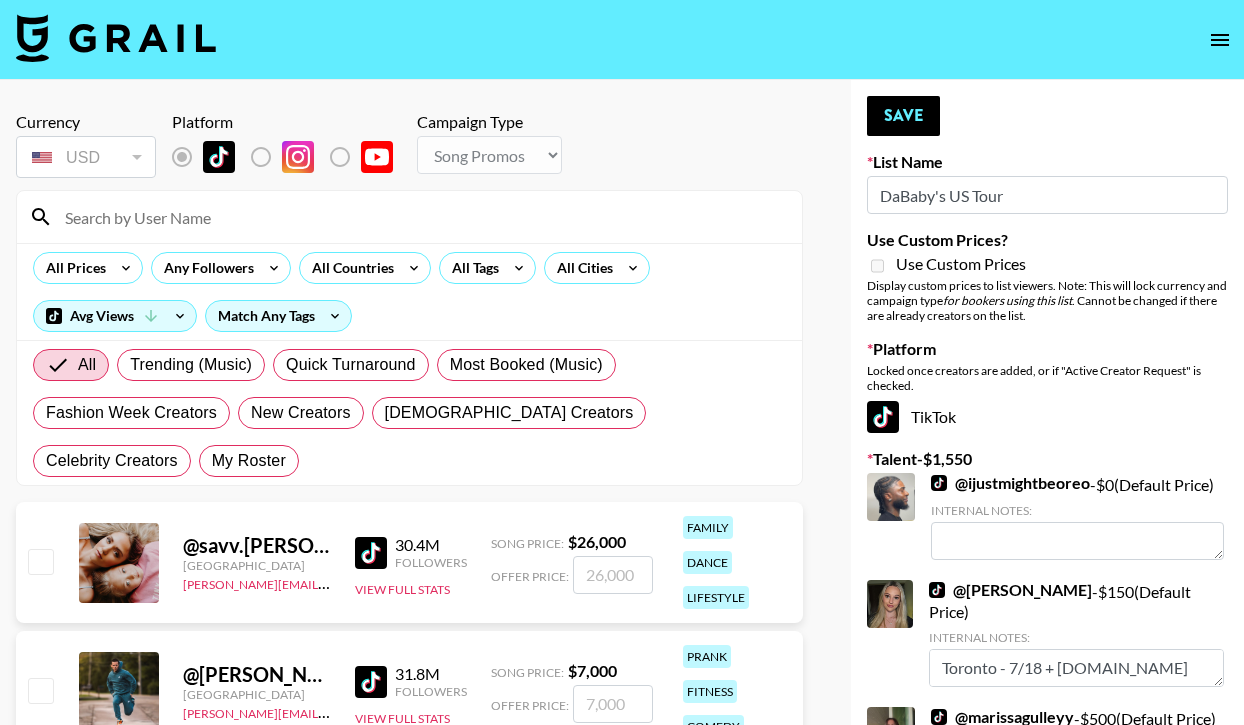 click at bounding box center (421, 217) 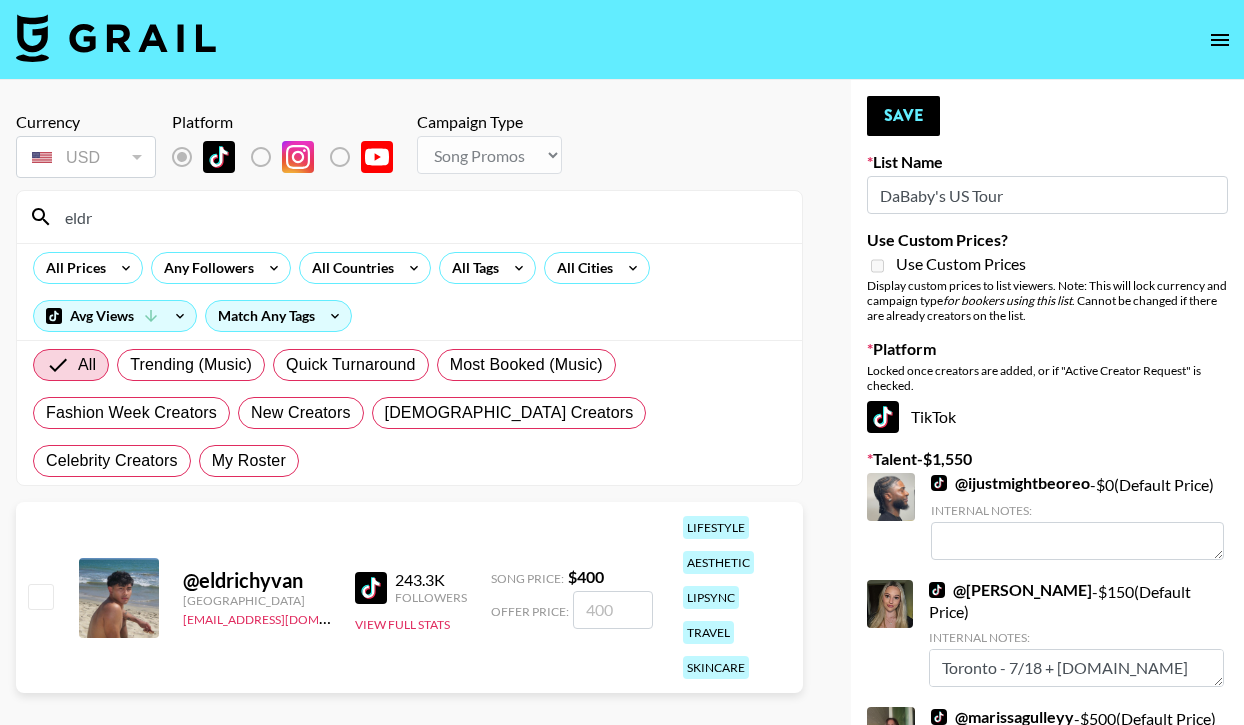 type on "eldr" 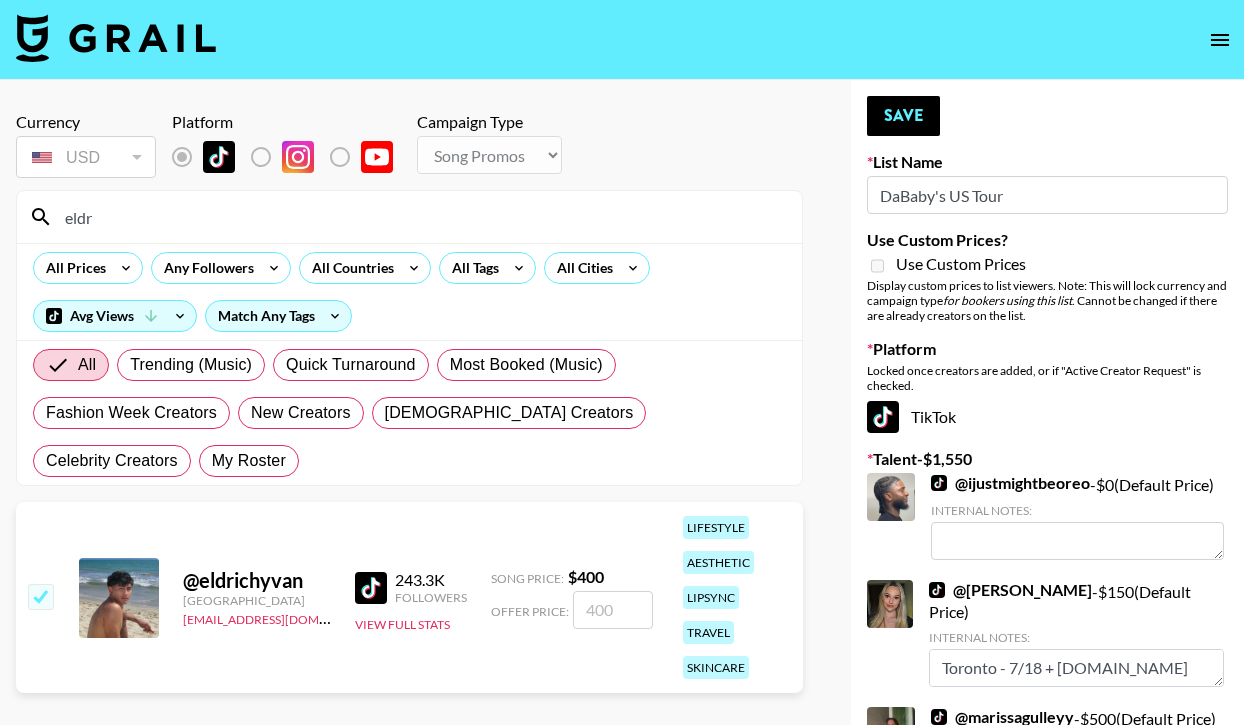 checkbox on "true" 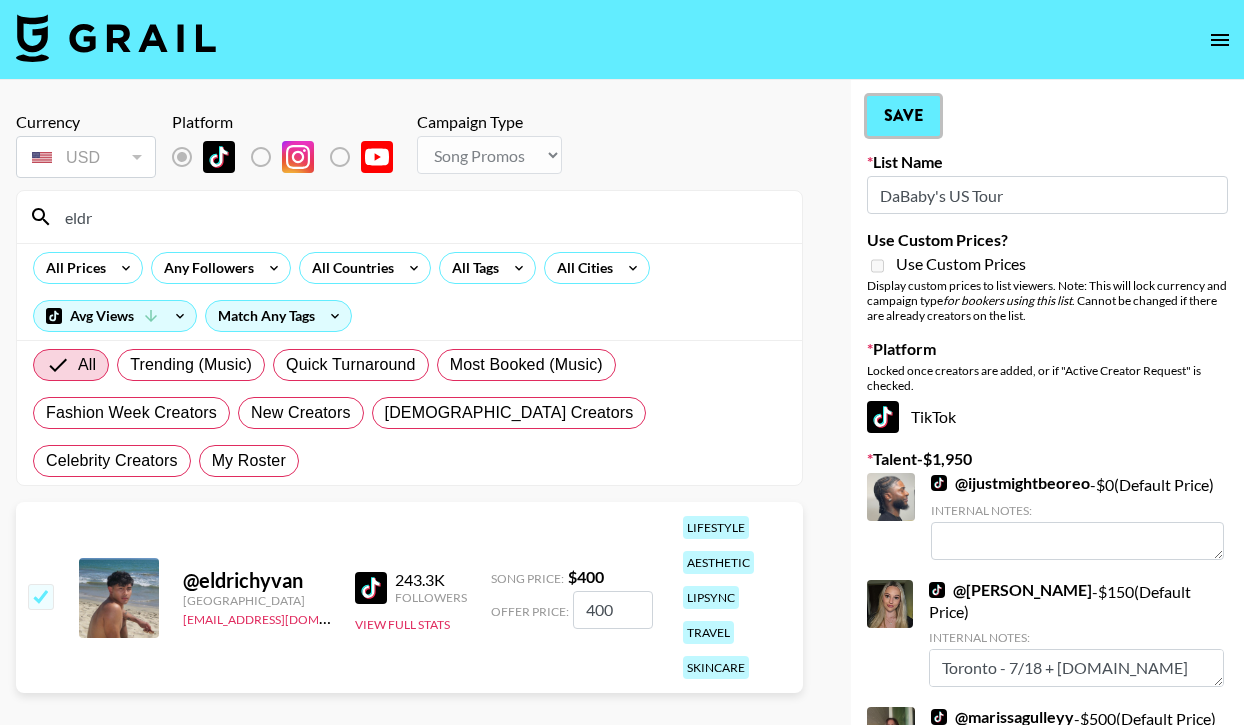 click on "Save" at bounding box center (903, 116) 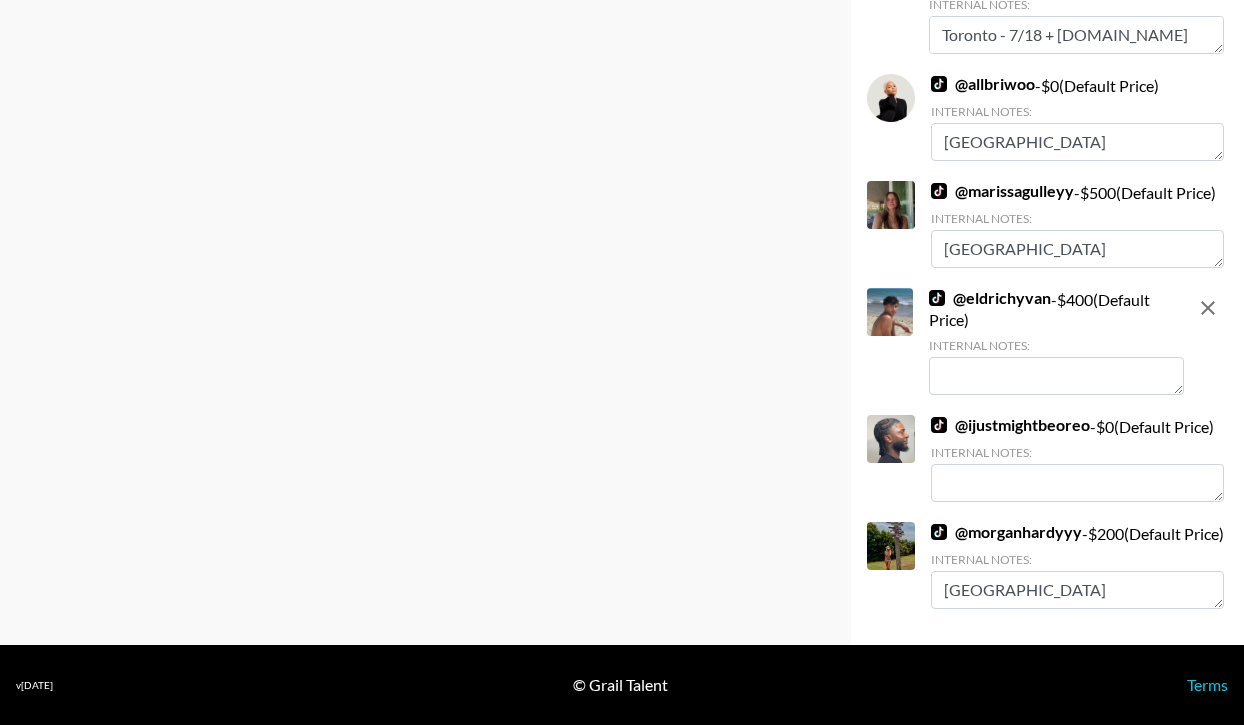 scroll, scrollTop: 864, scrollLeft: 0, axis: vertical 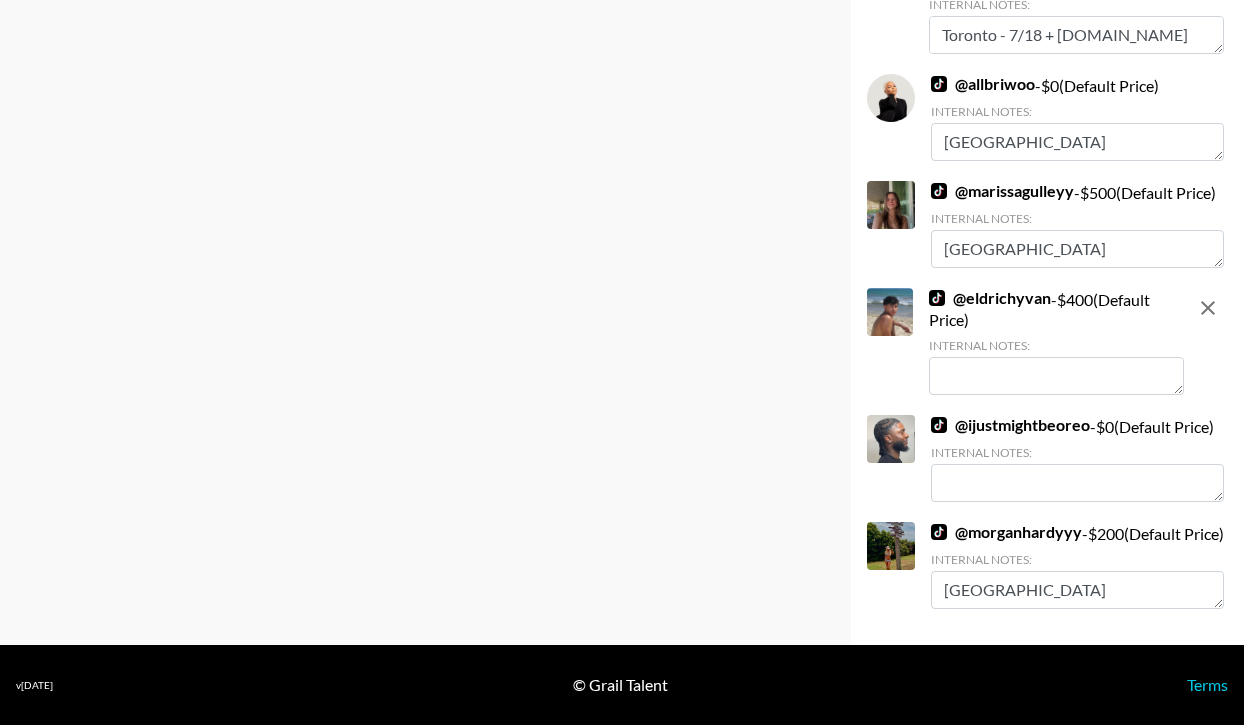 click at bounding box center [1056, 376] 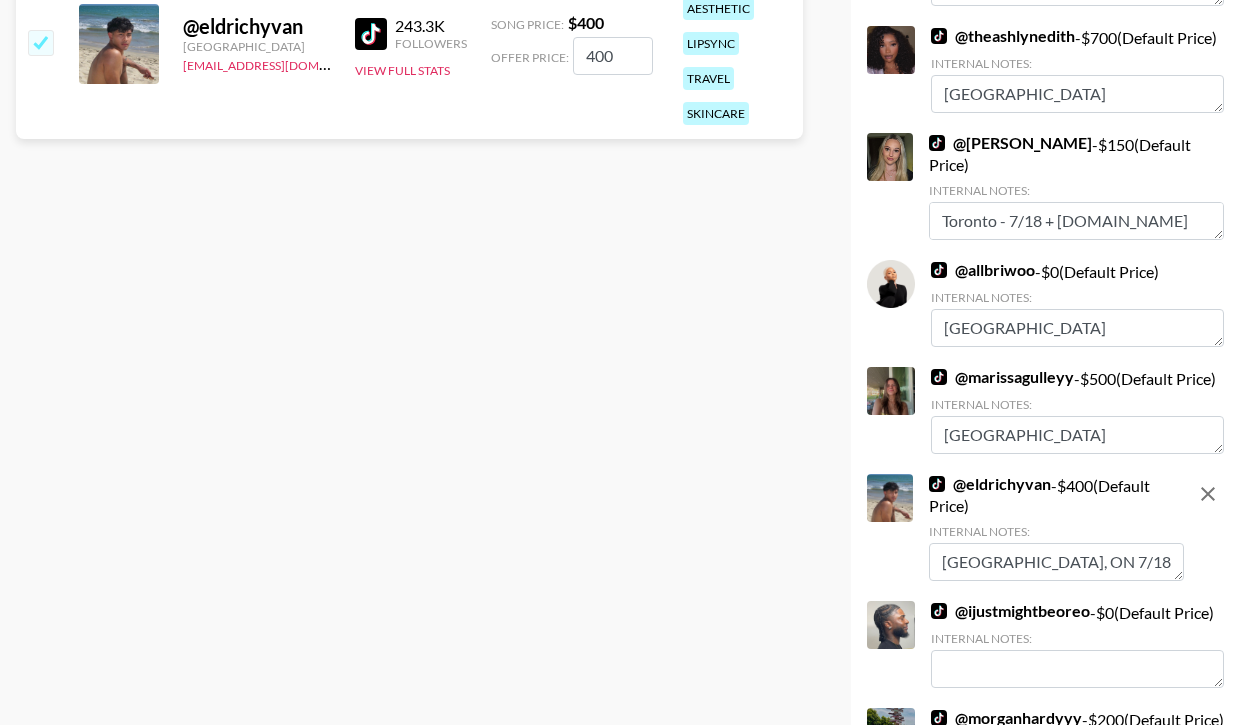scroll, scrollTop: 120, scrollLeft: 0, axis: vertical 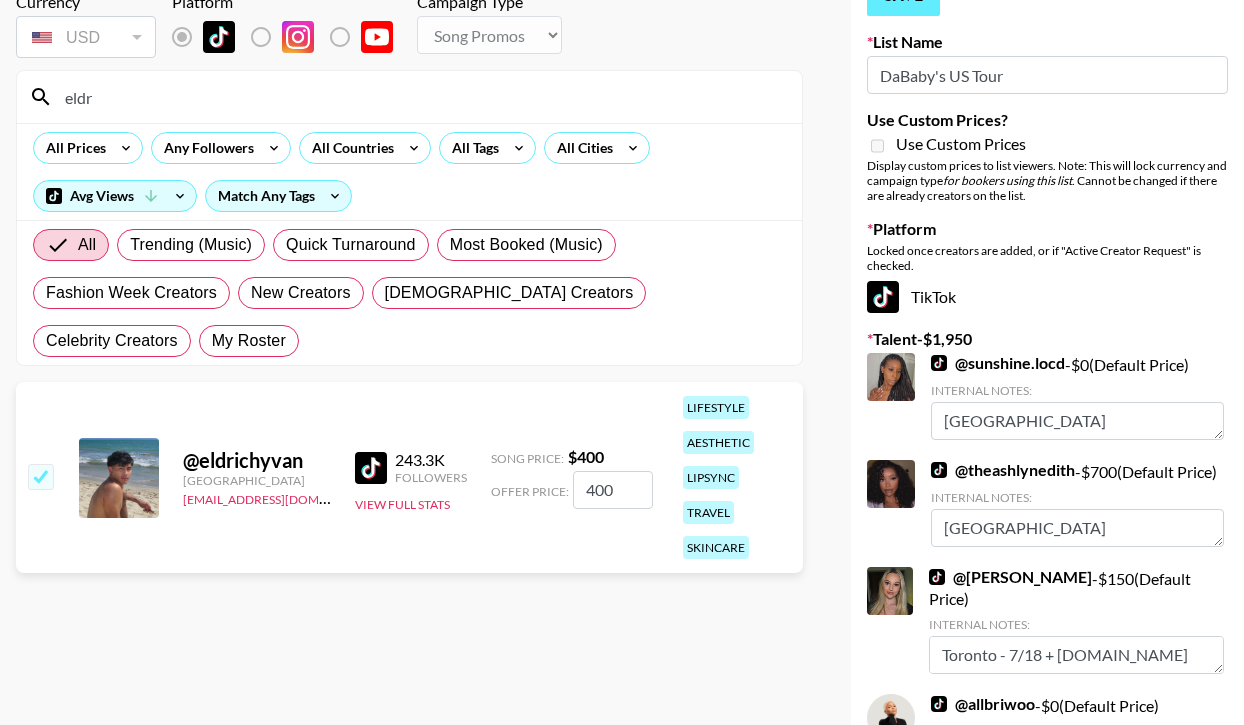 type on "[GEOGRAPHIC_DATA], ON 7/18" 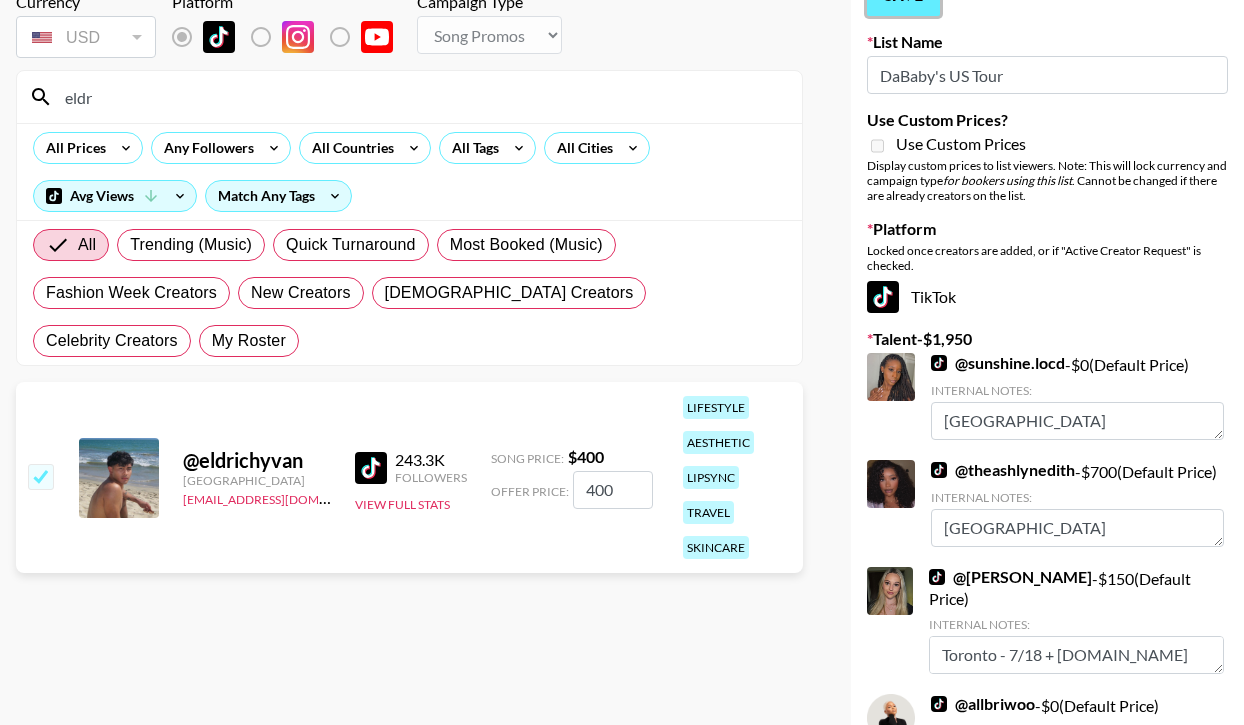 click on "Save" at bounding box center (903, -4) 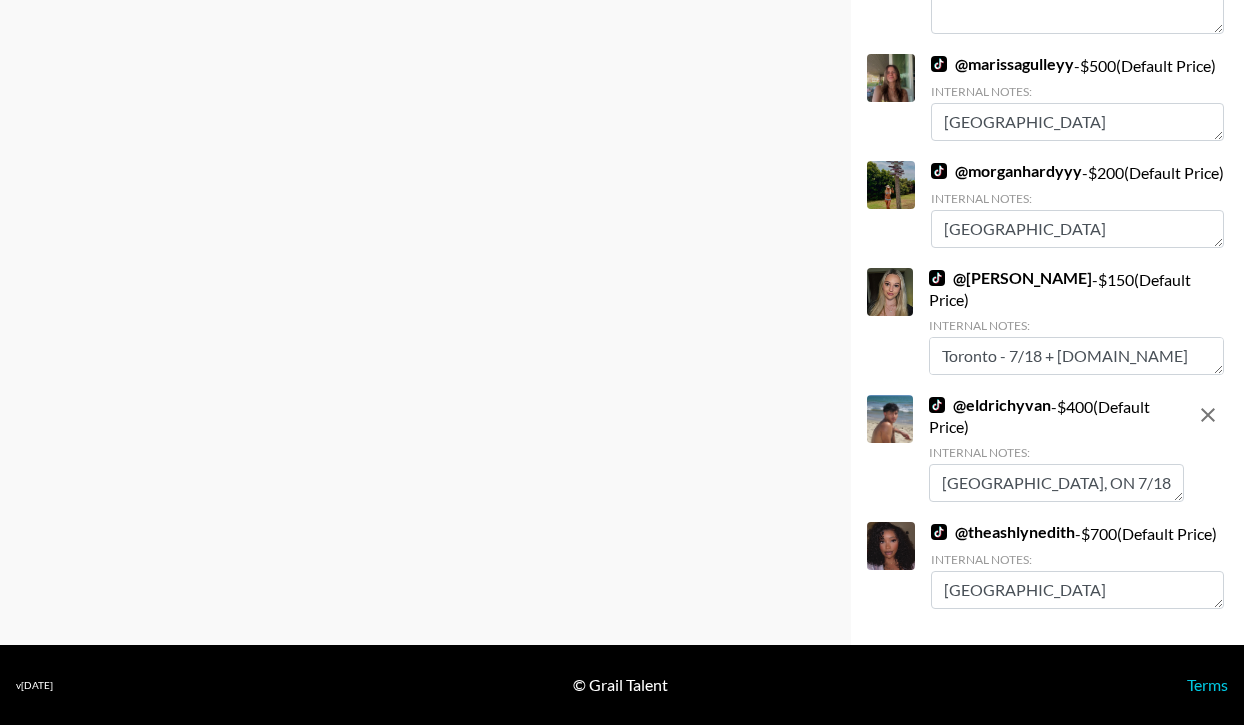 scroll, scrollTop: 864, scrollLeft: 0, axis: vertical 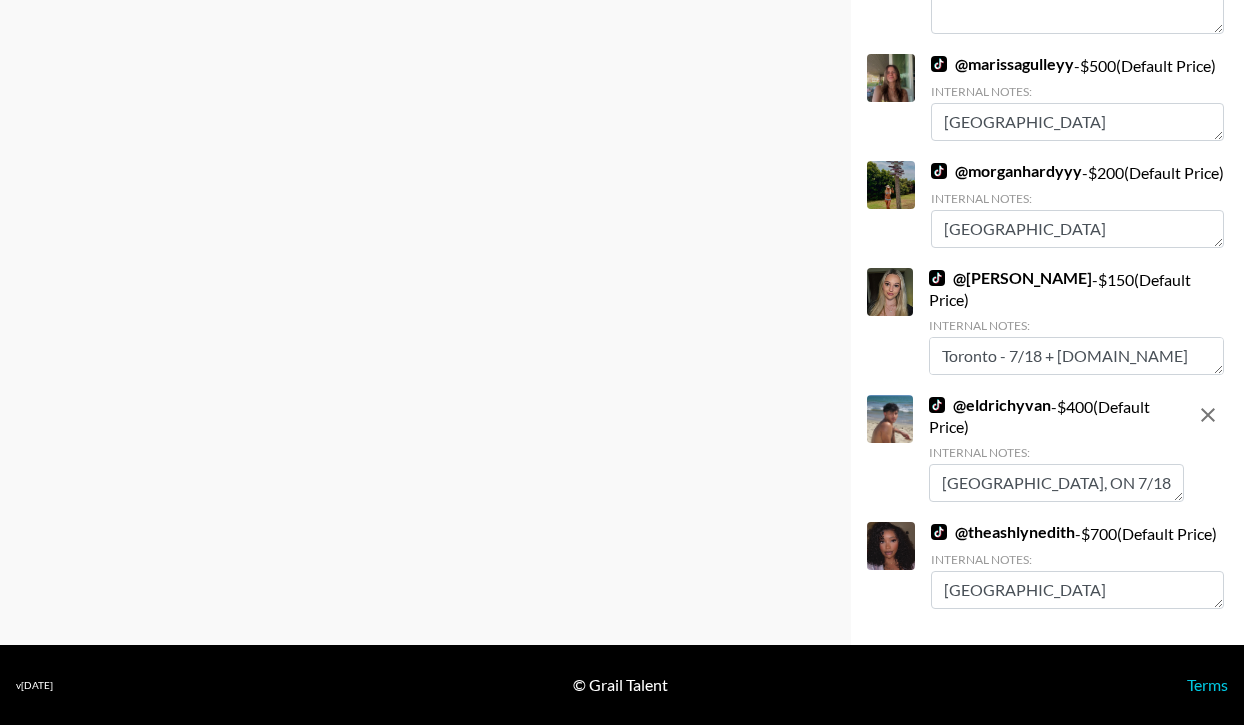 click on "Toronto - 7/18 + [DOMAIN_NAME][URL]" at bounding box center (1076, 356) 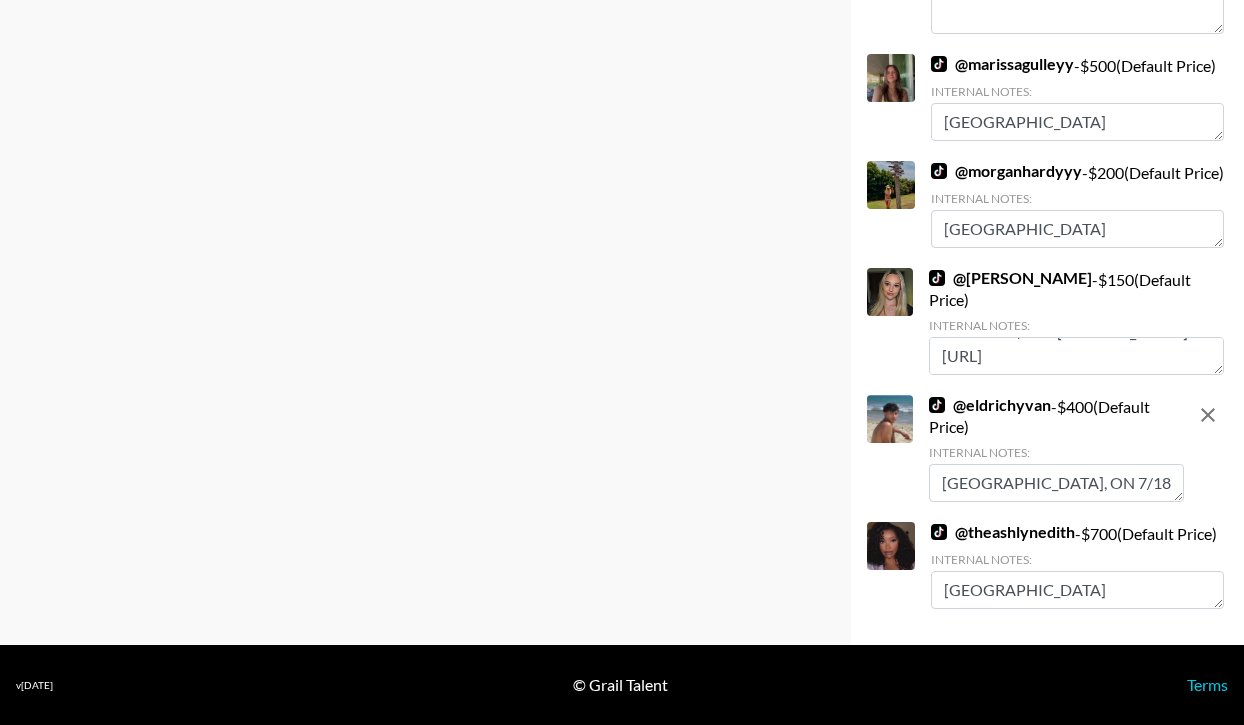 click on "Internal Notes:" at bounding box center [1076, 325] 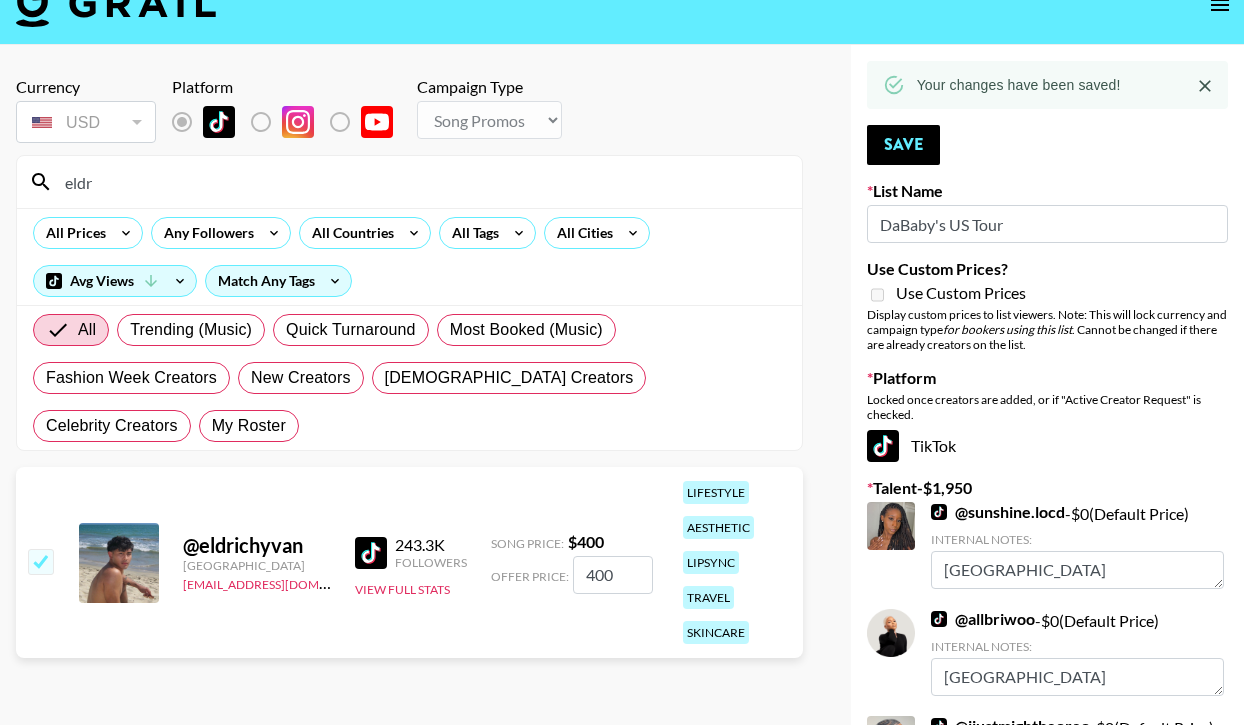scroll, scrollTop: 0, scrollLeft: 0, axis: both 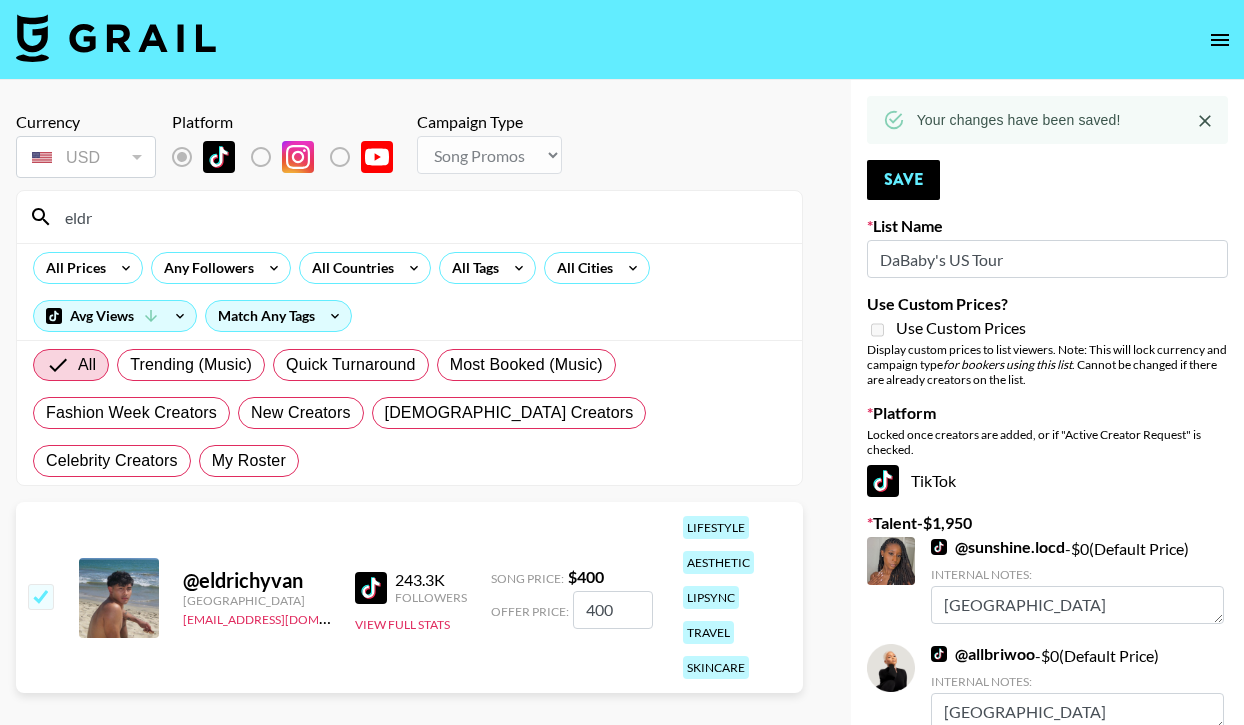 click on "400" at bounding box center [613, 610] 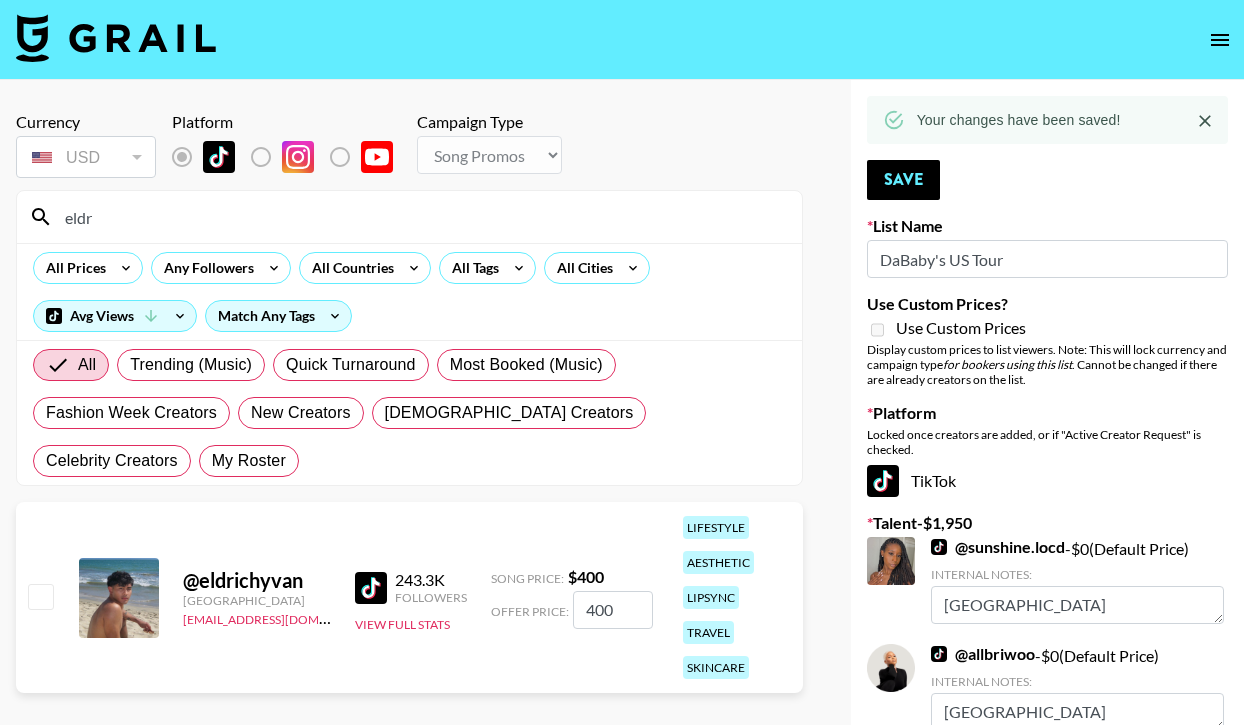 checkbox on "false" 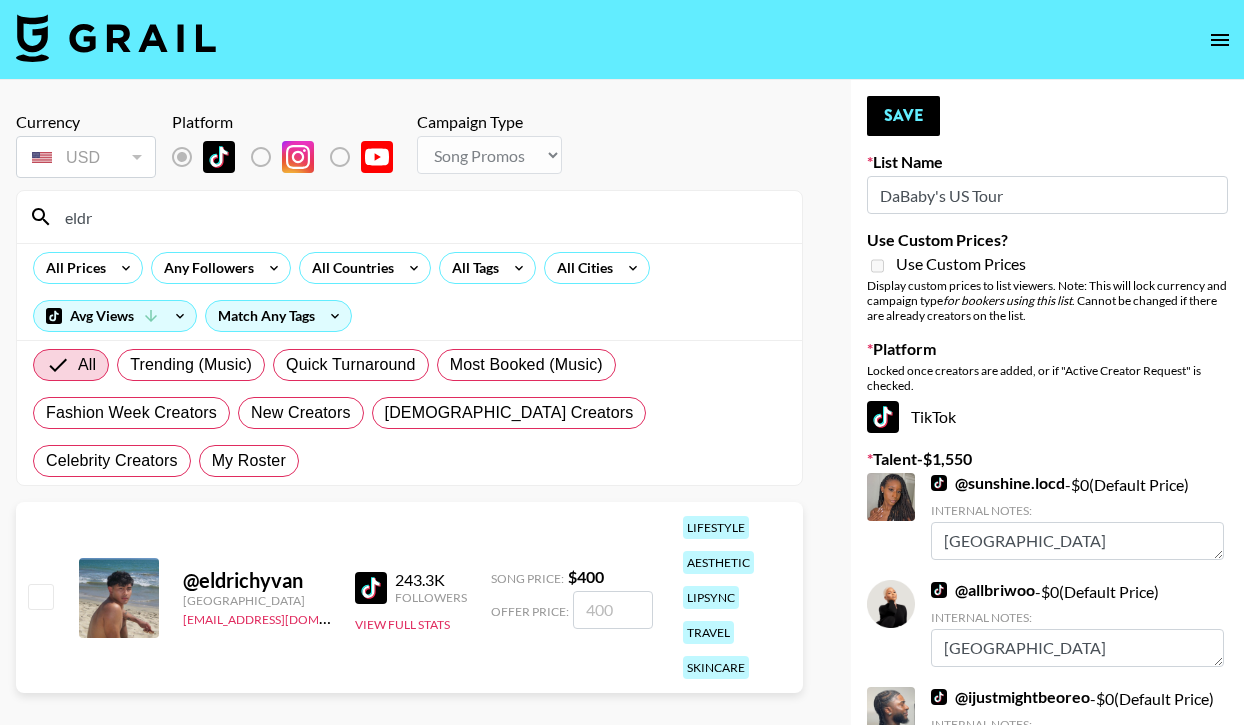 click at bounding box center [613, 610] 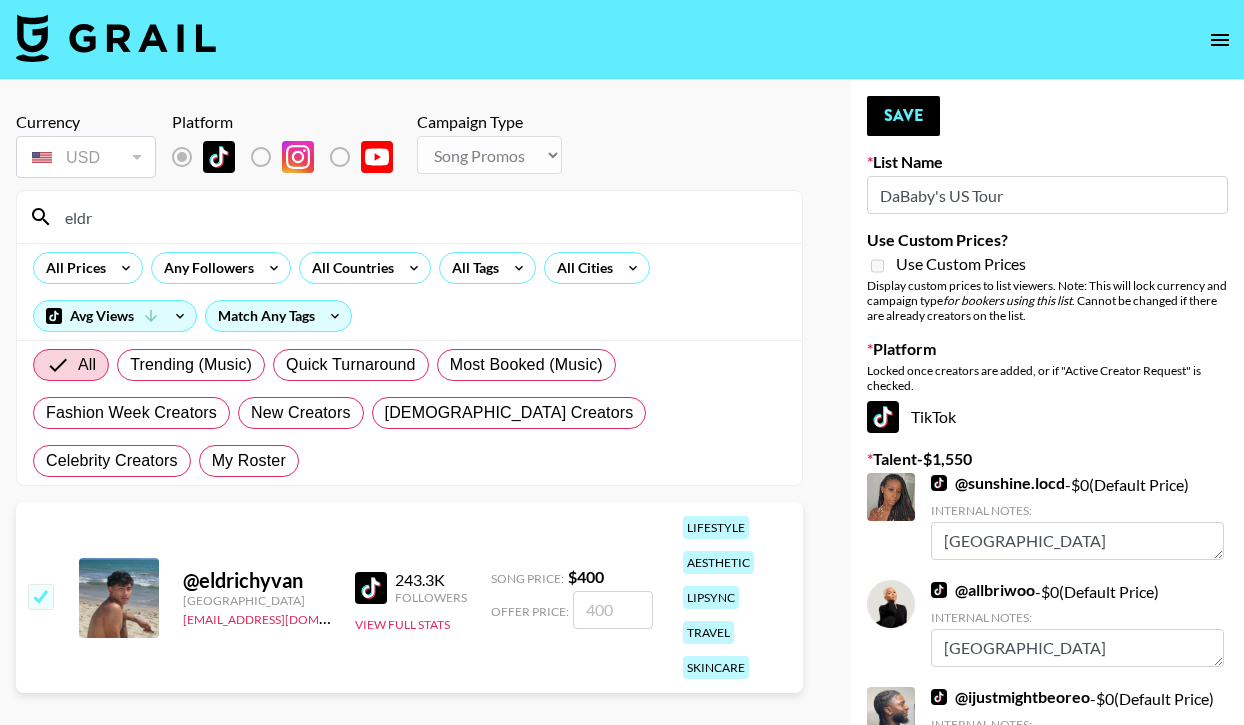 checkbox on "true" 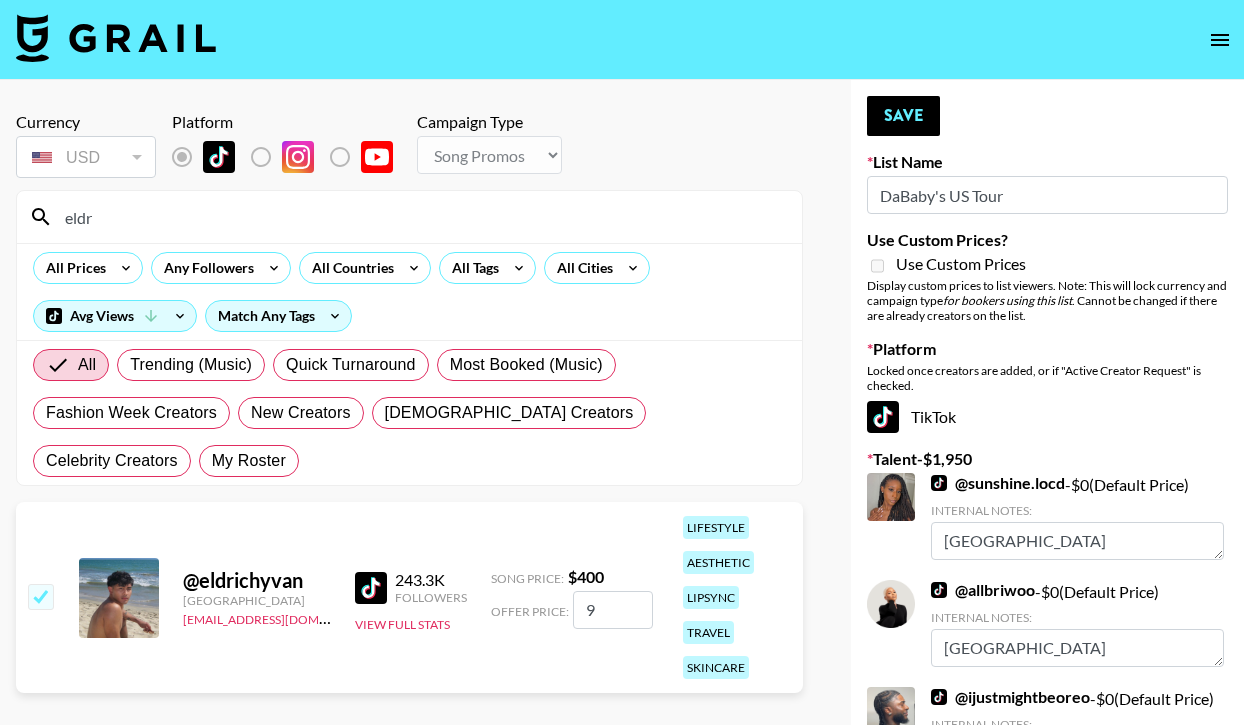 checkbox on "false" 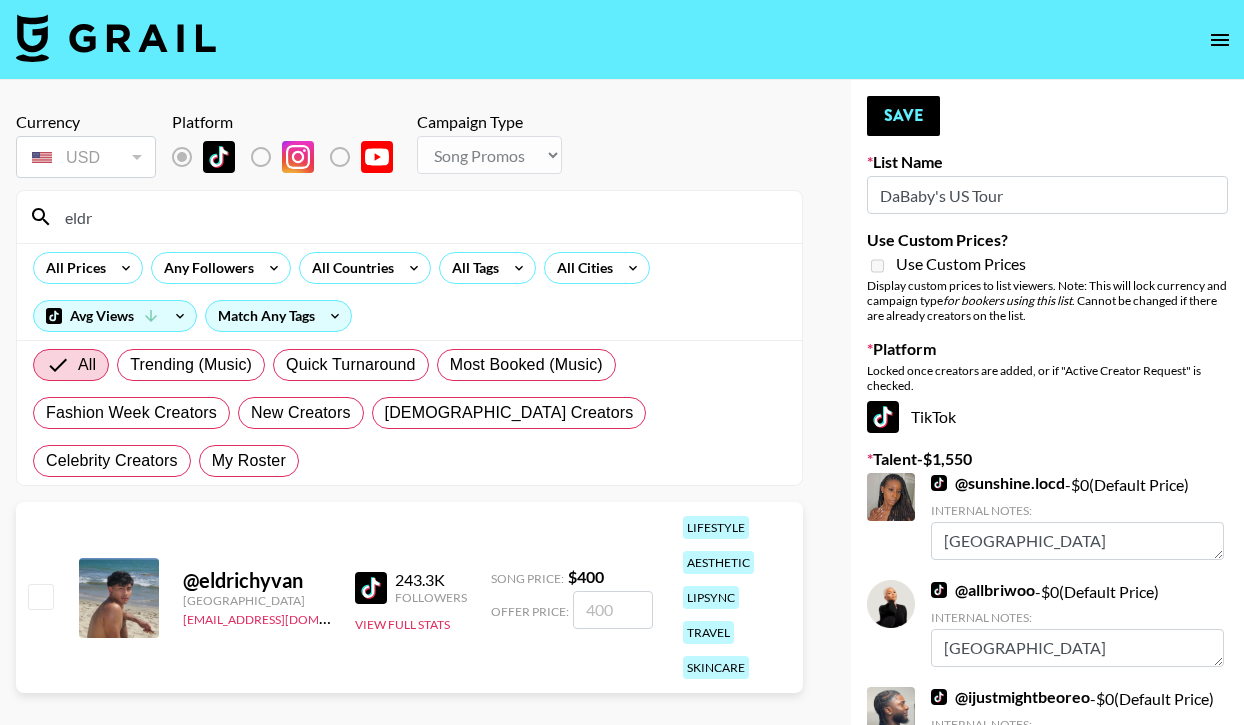 type 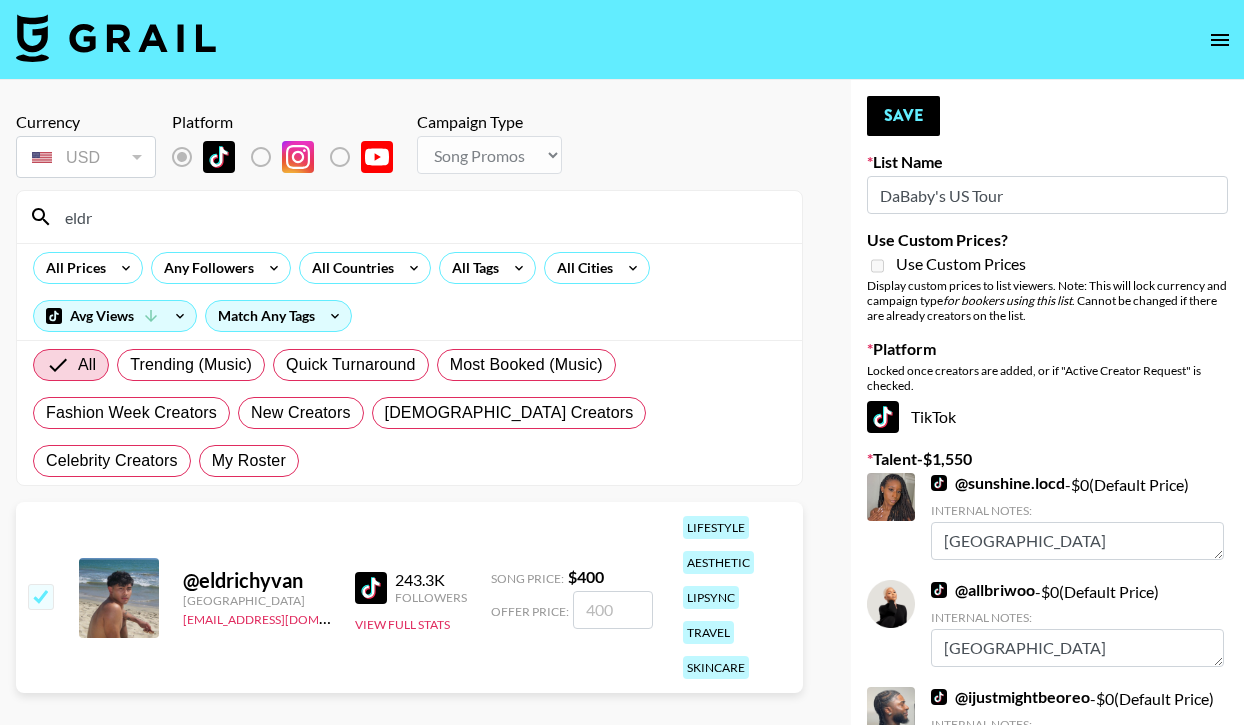 checkbox on "true" 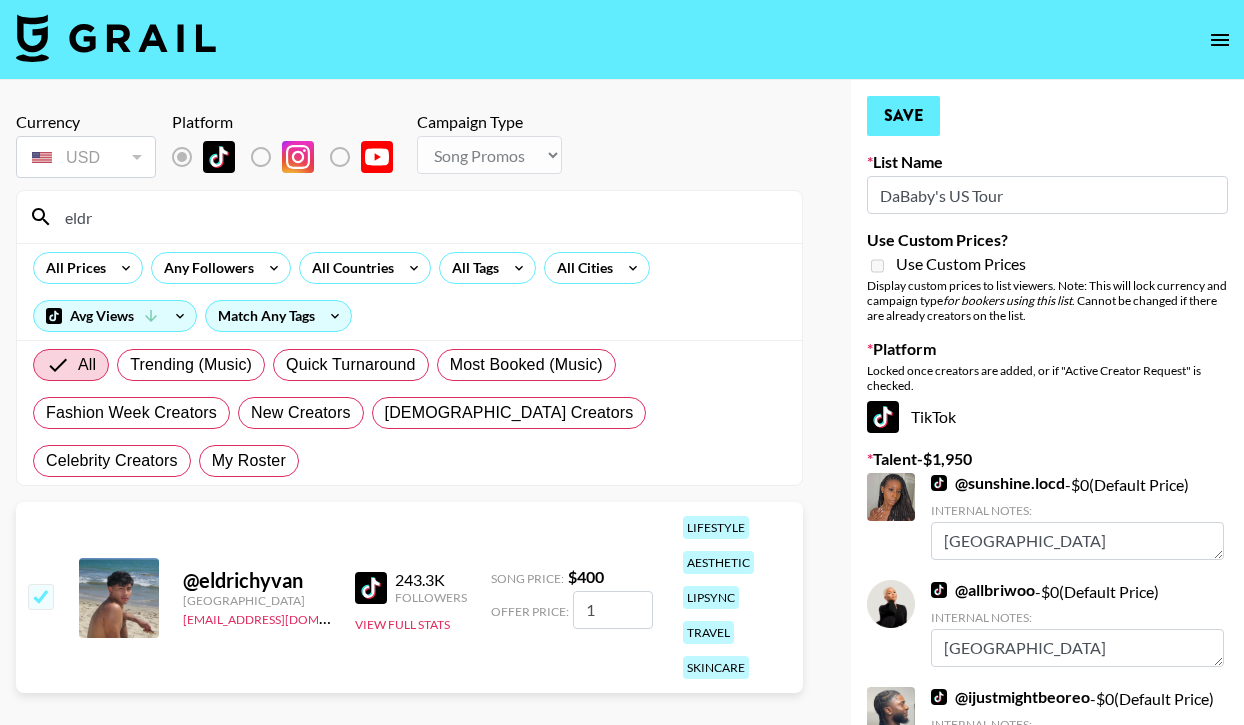 type on "1" 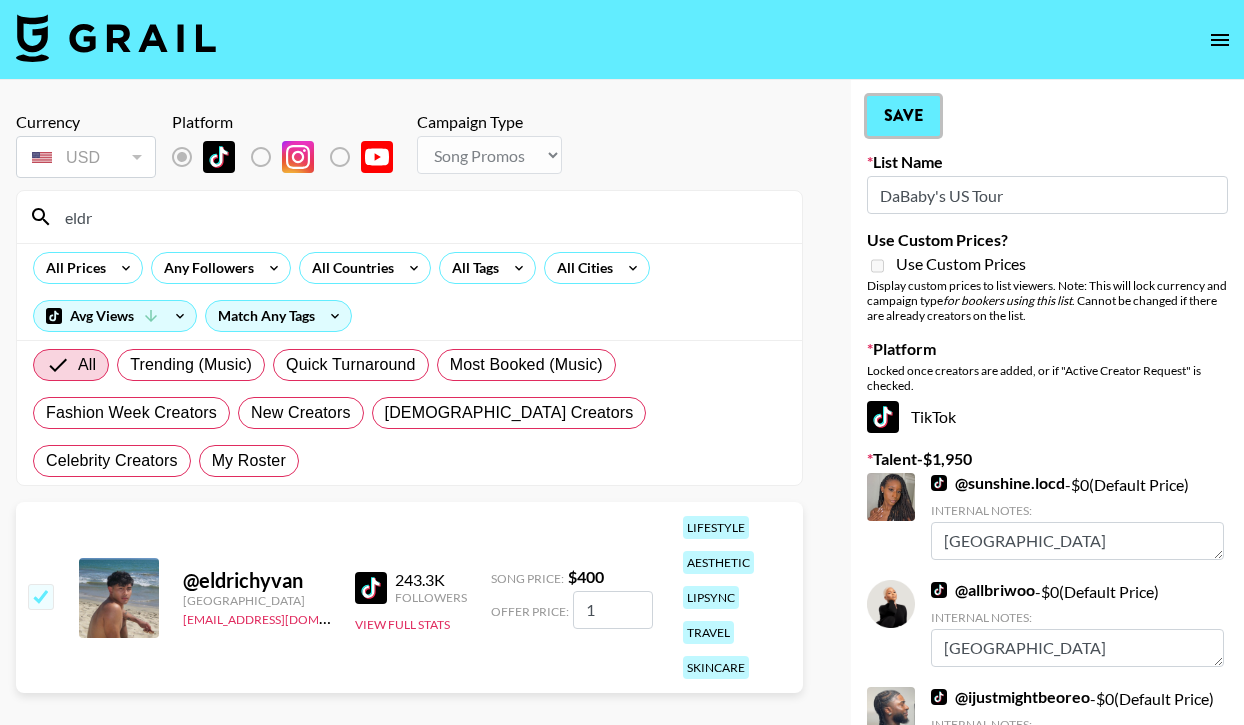 click on "Save" at bounding box center (903, 116) 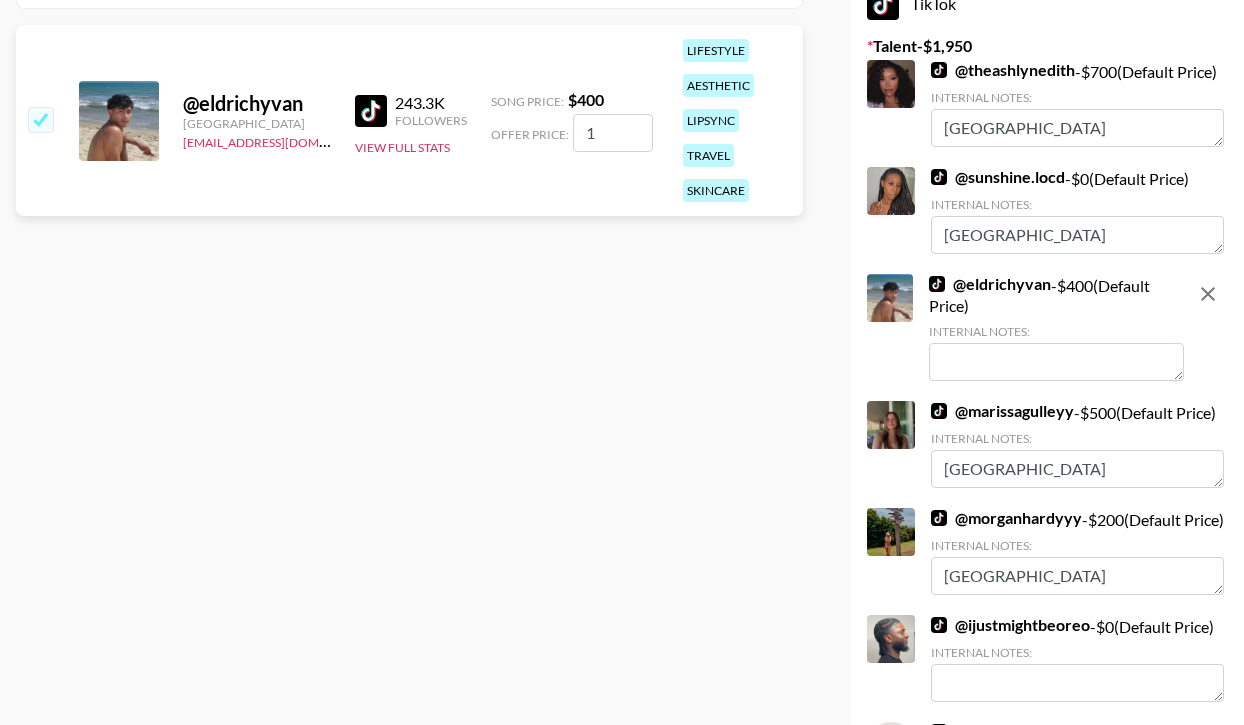 scroll, scrollTop: 447, scrollLeft: 0, axis: vertical 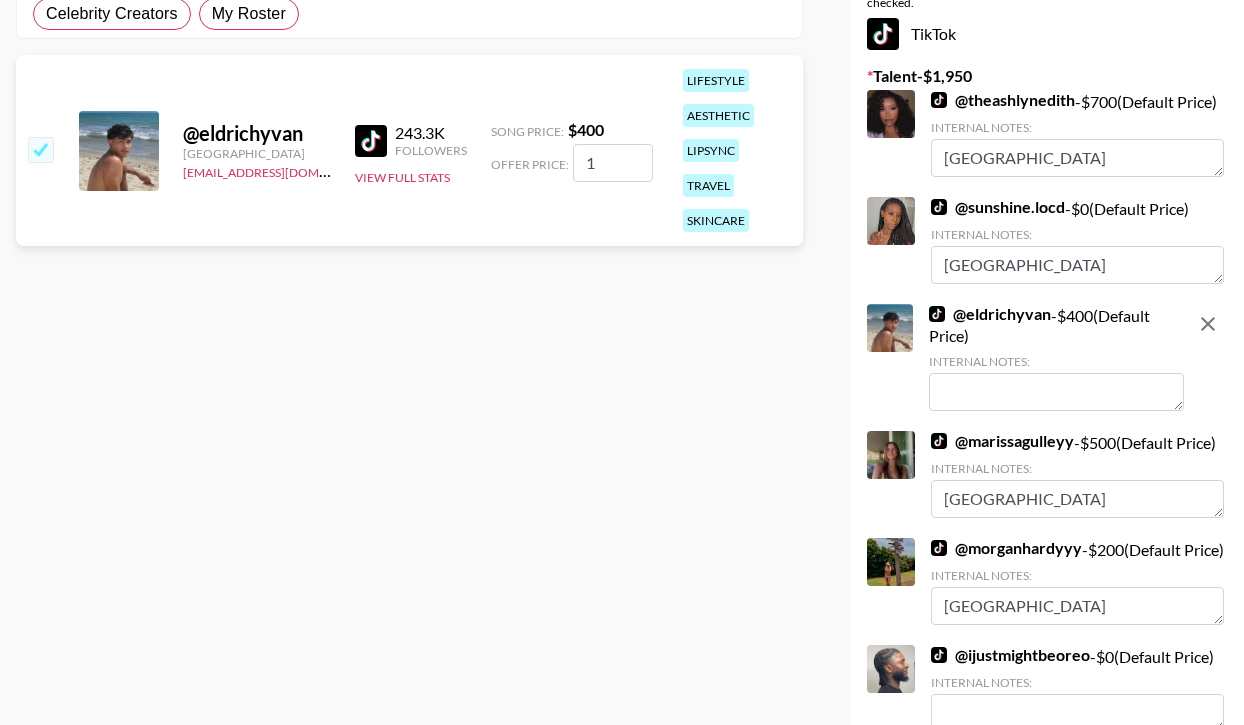 click at bounding box center (1056, 392) 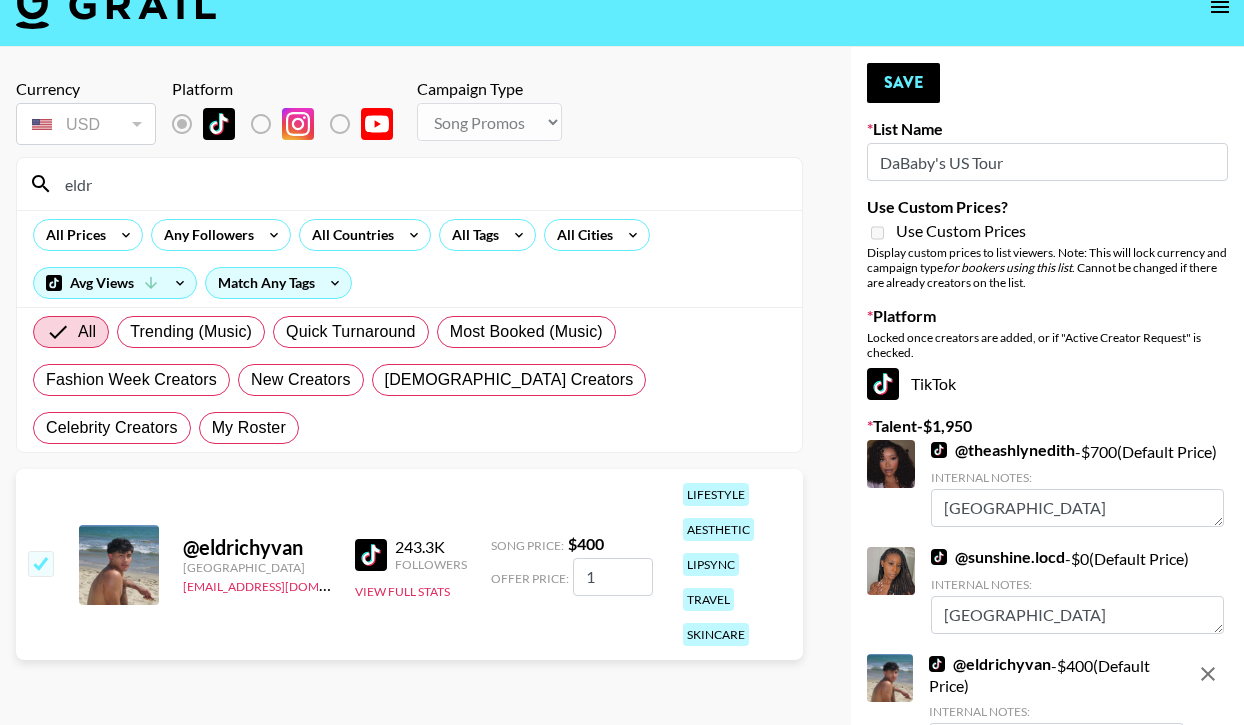 scroll, scrollTop: 0, scrollLeft: 0, axis: both 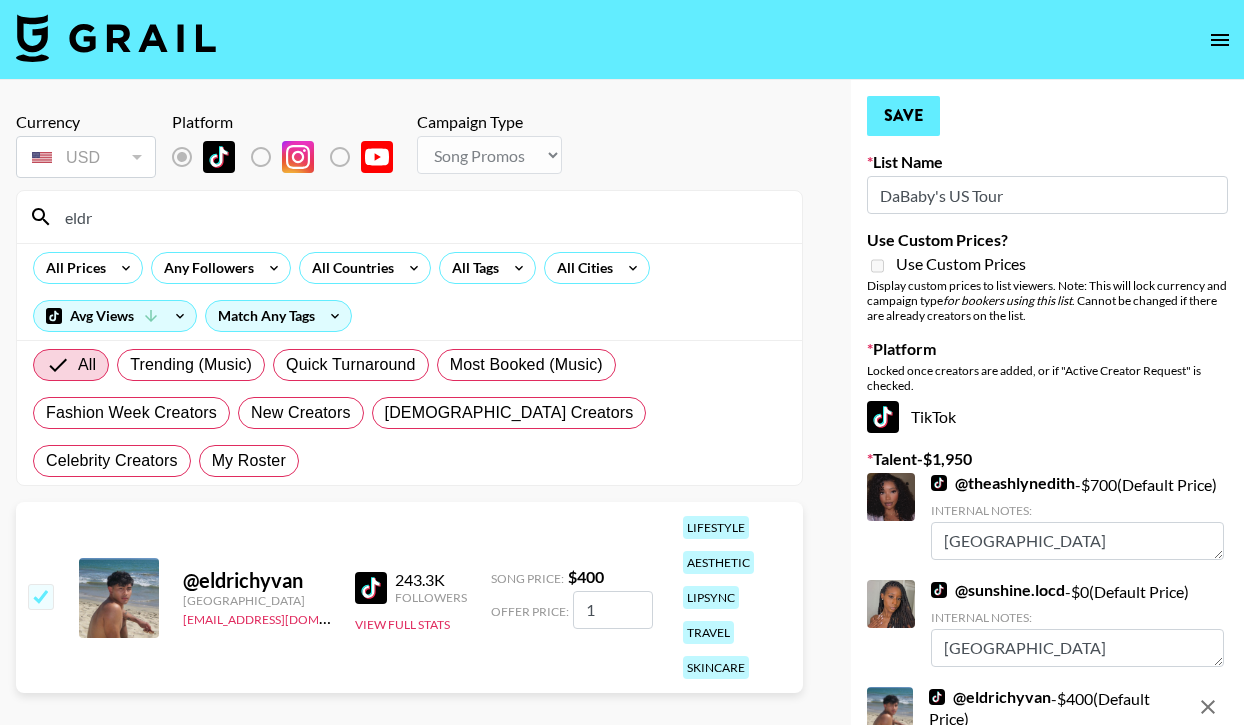 type on "[GEOGRAPHIC_DATA], ON 7/18" 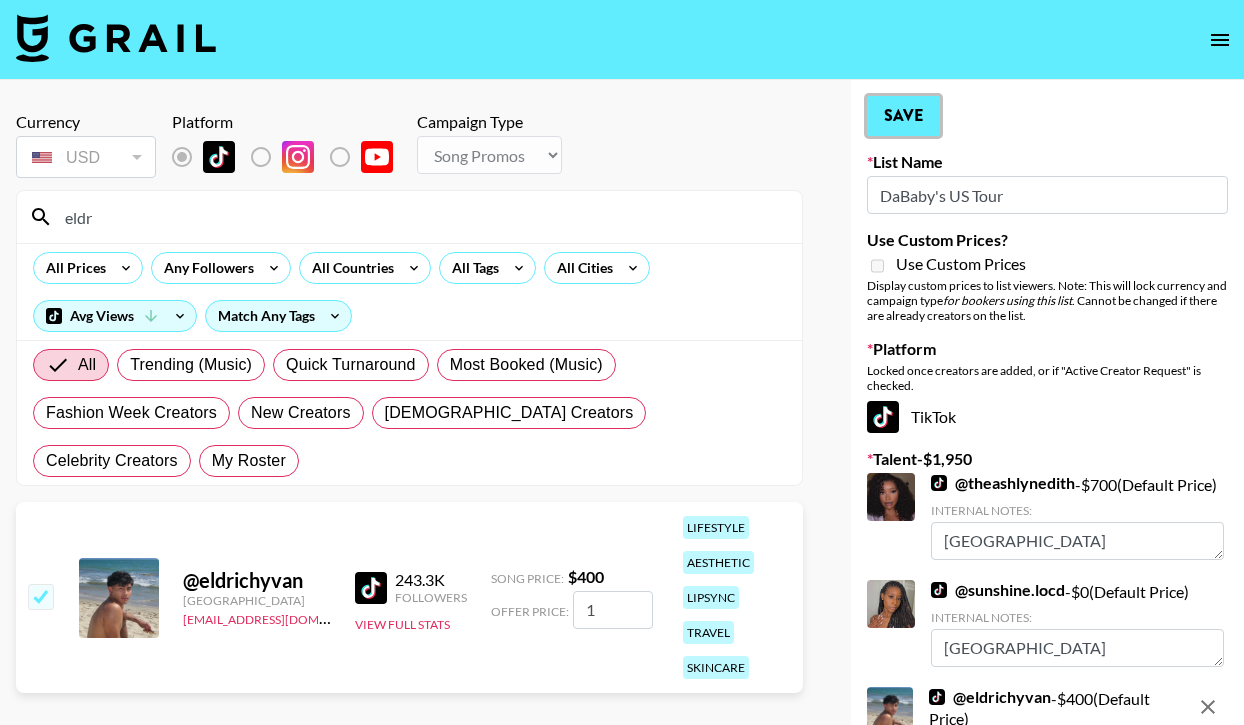 click on "Save" at bounding box center (903, 116) 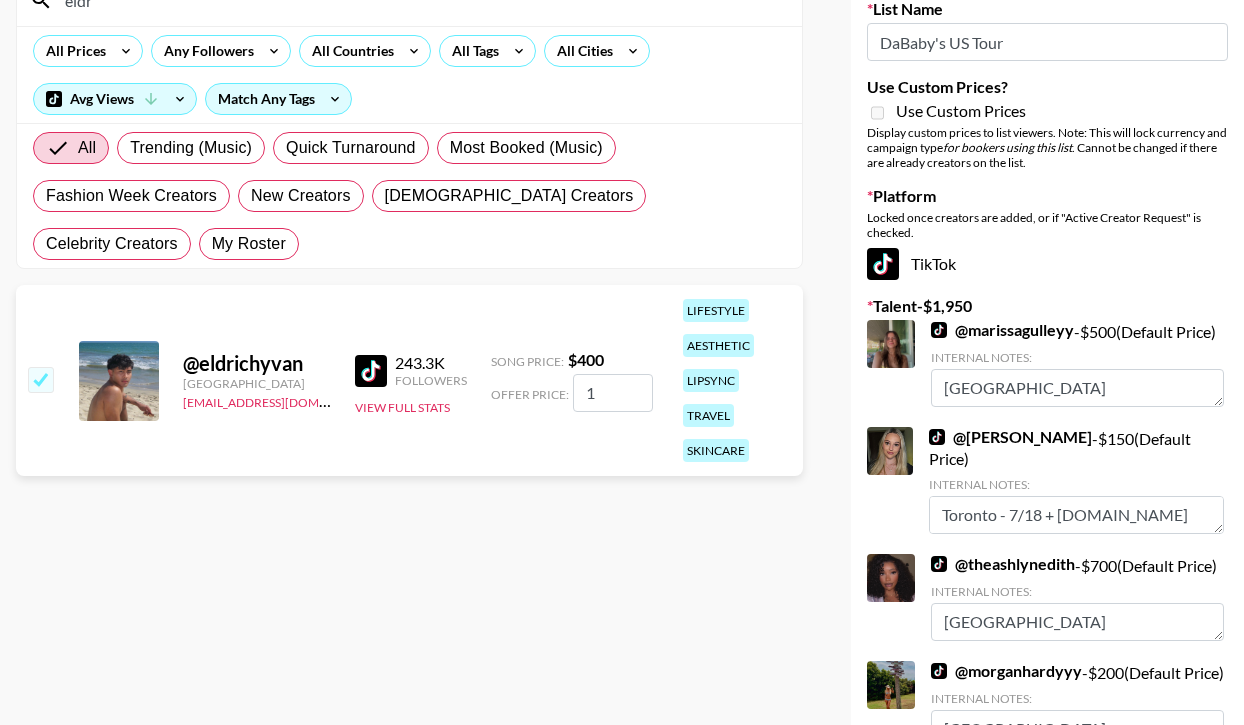 scroll, scrollTop: 221, scrollLeft: 0, axis: vertical 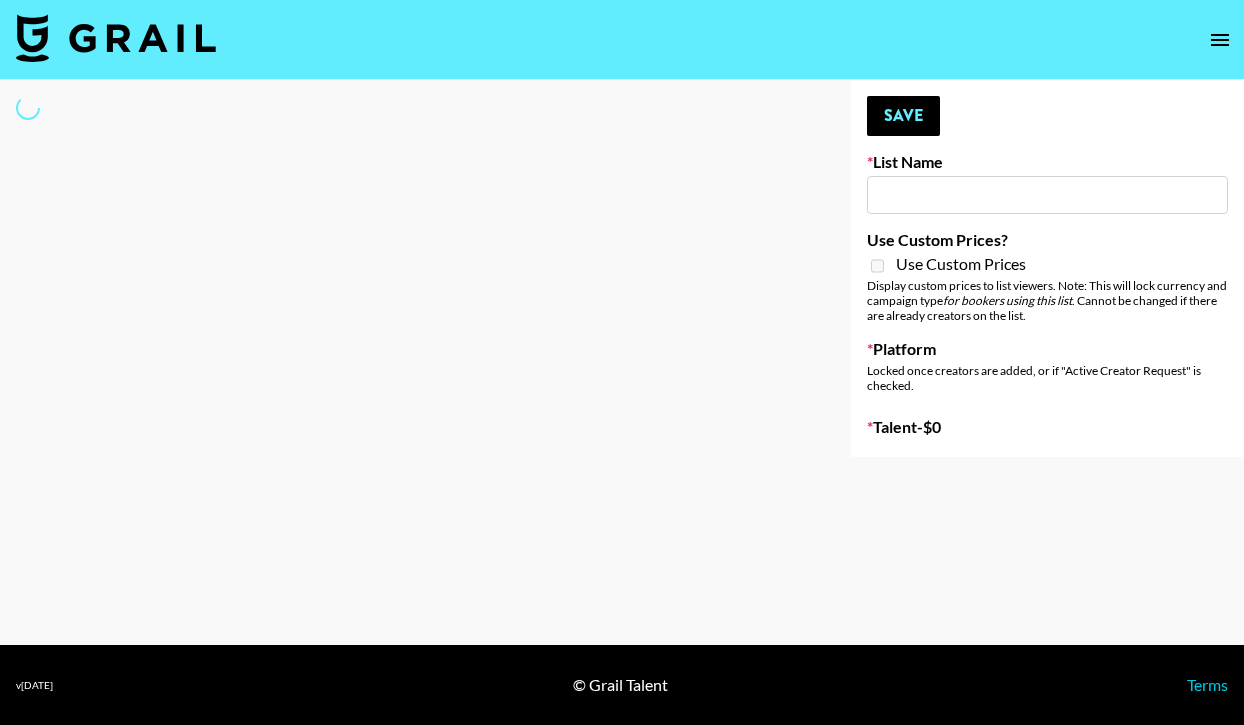 type on "DaBaby's US Tour" 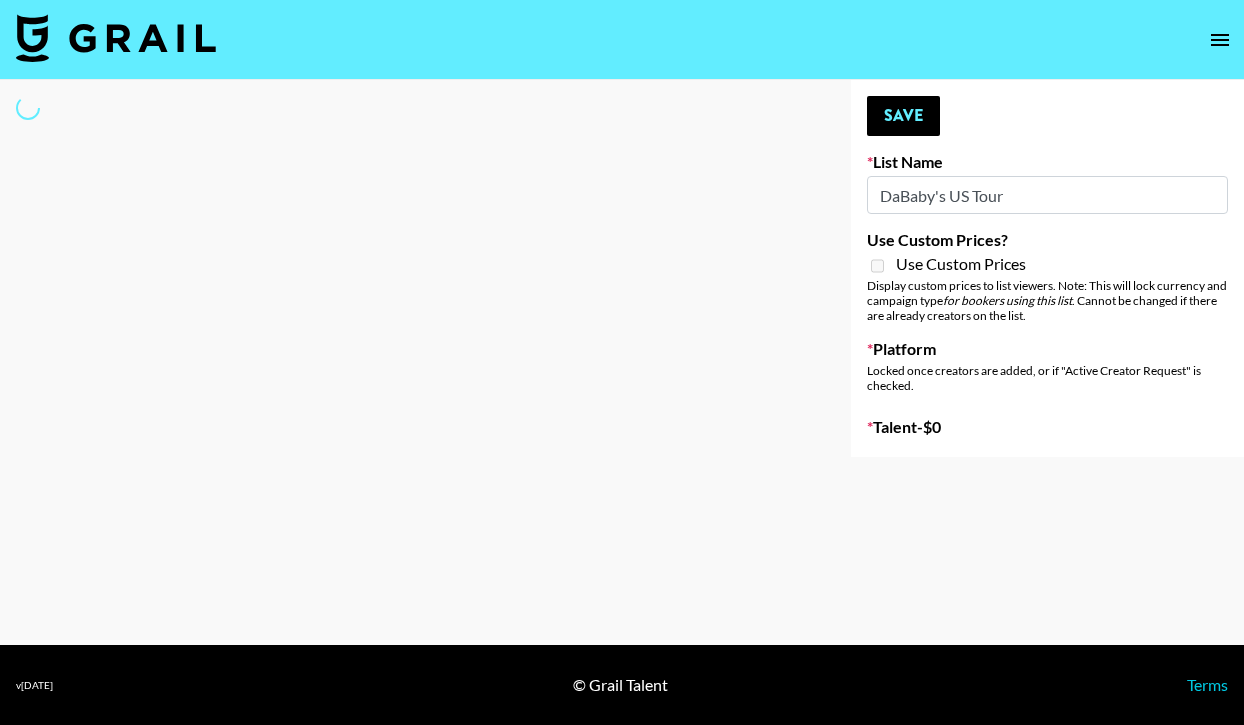 select on "Song" 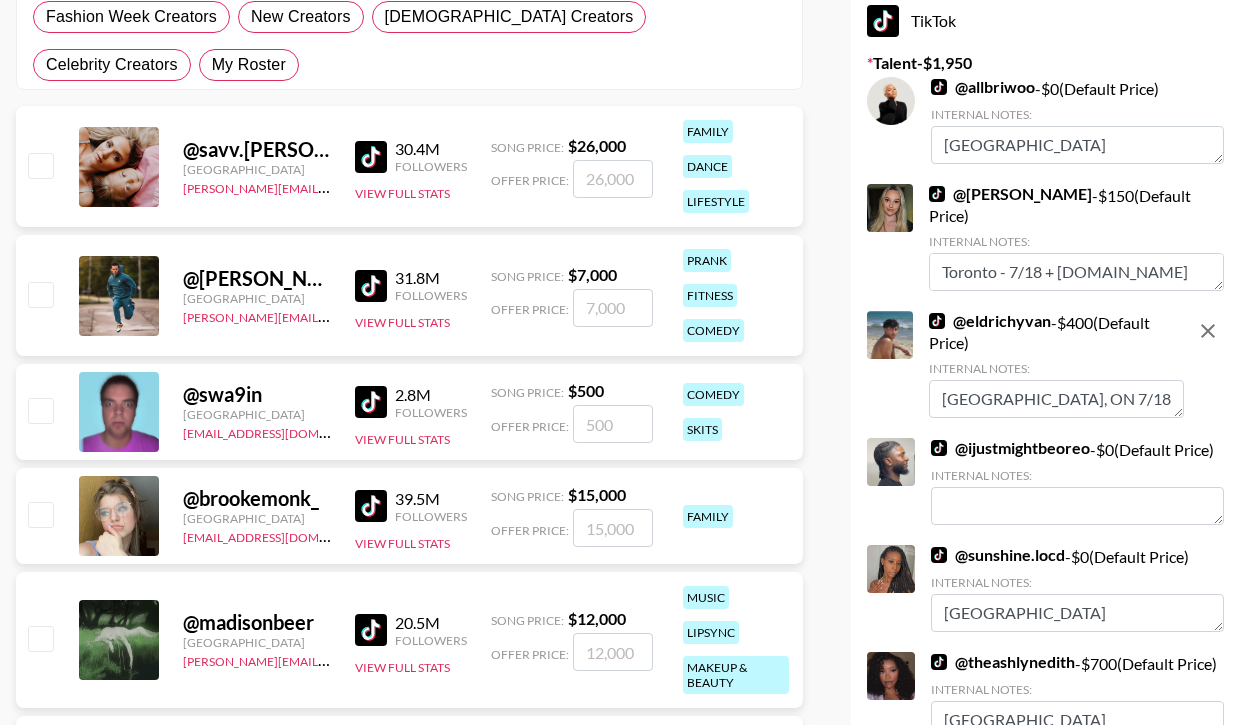 scroll, scrollTop: 397, scrollLeft: 0, axis: vertical 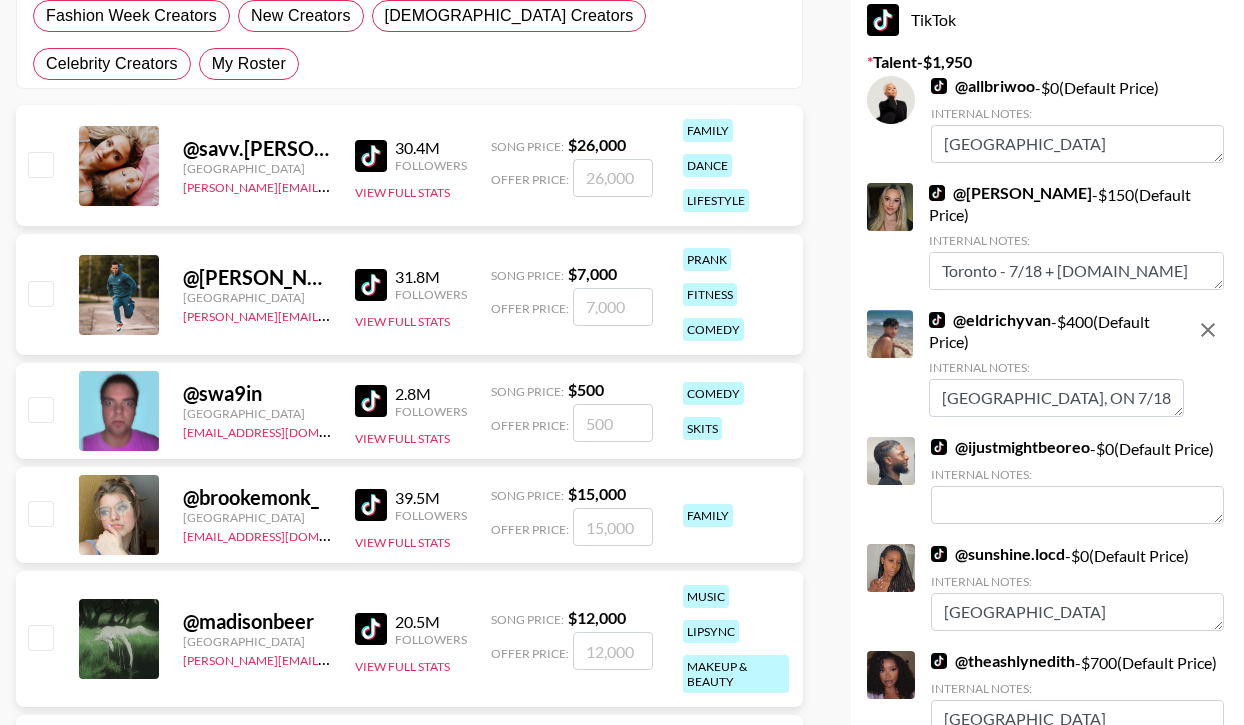 click at bounding box center (371, 505) 